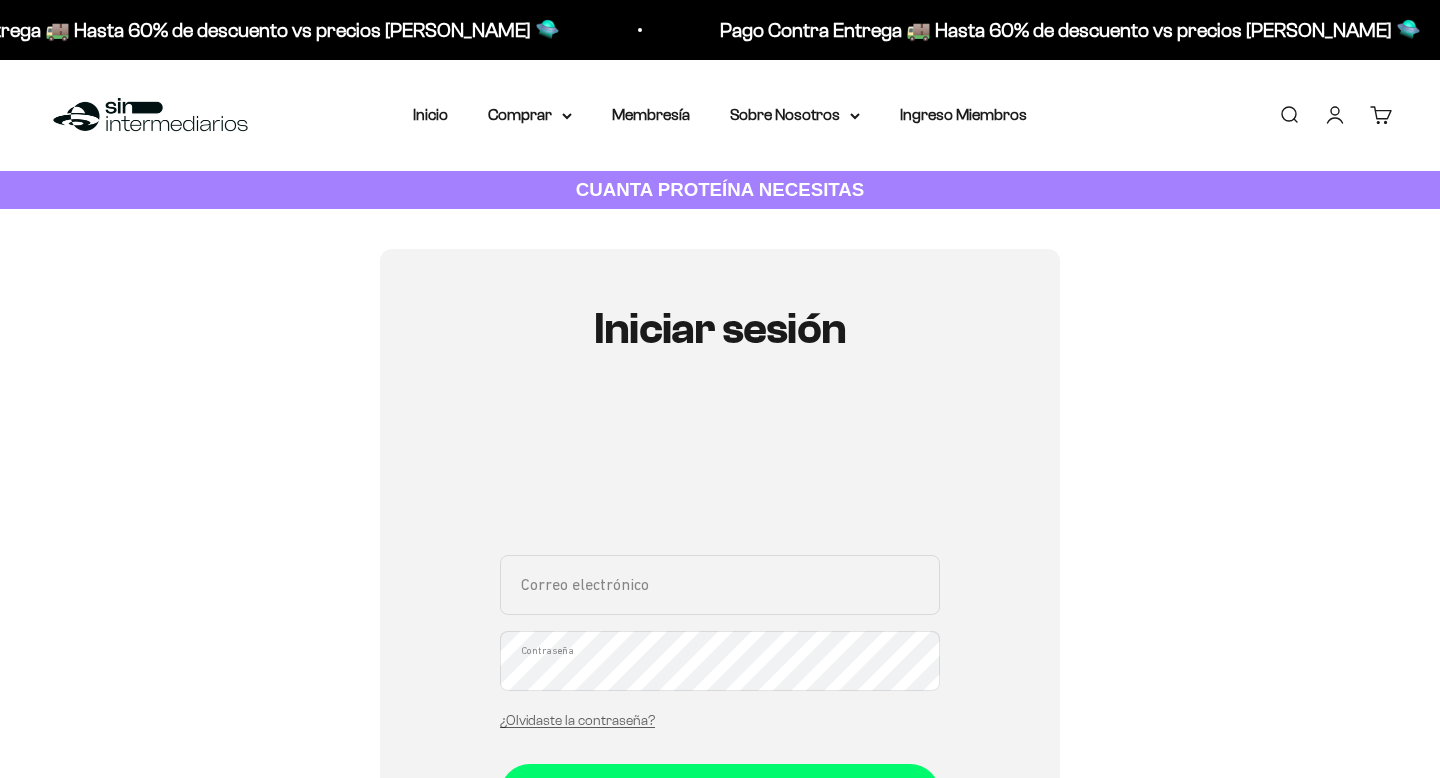 scroll, scrollTop: 196, scrollLeft: 0, axis: vertical 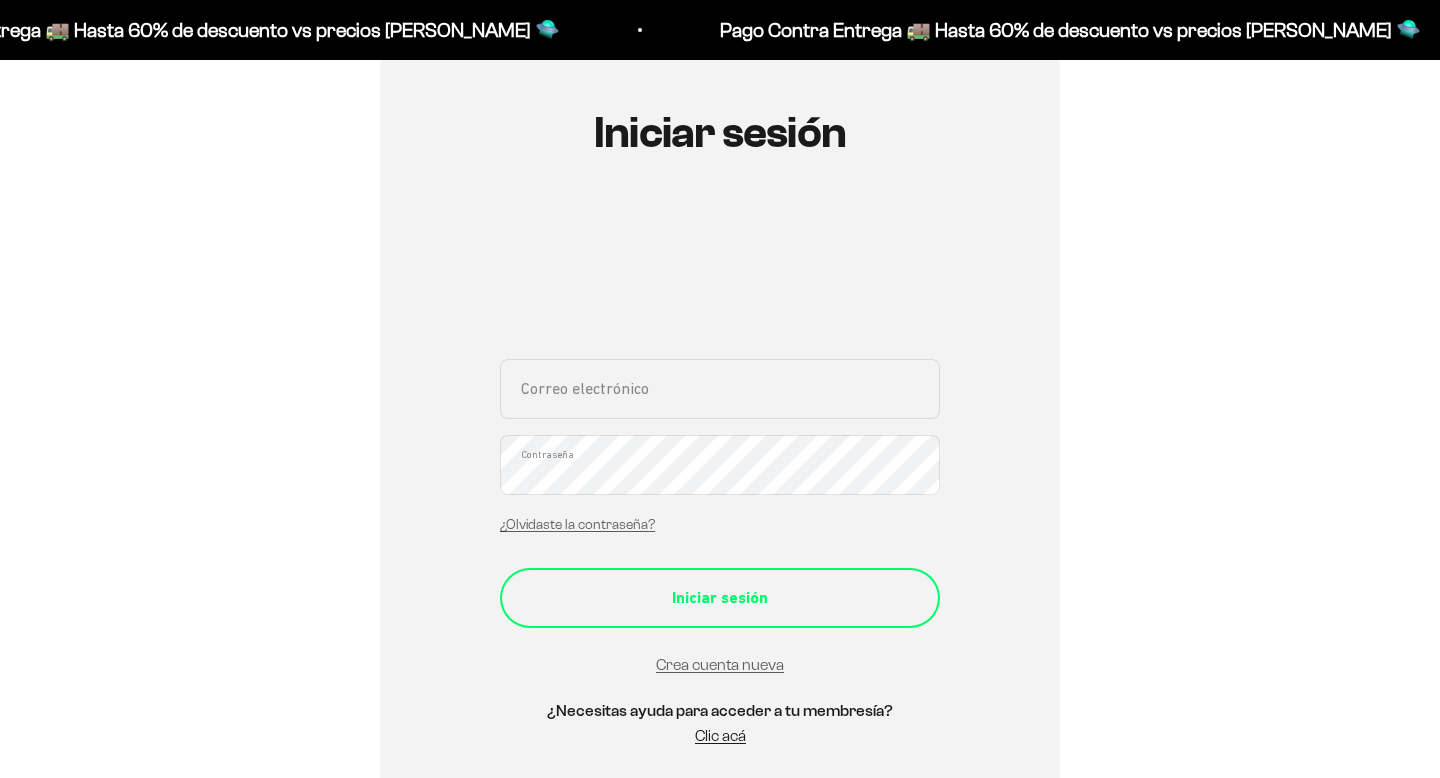 type on "daniela.cm512@gmail.com" 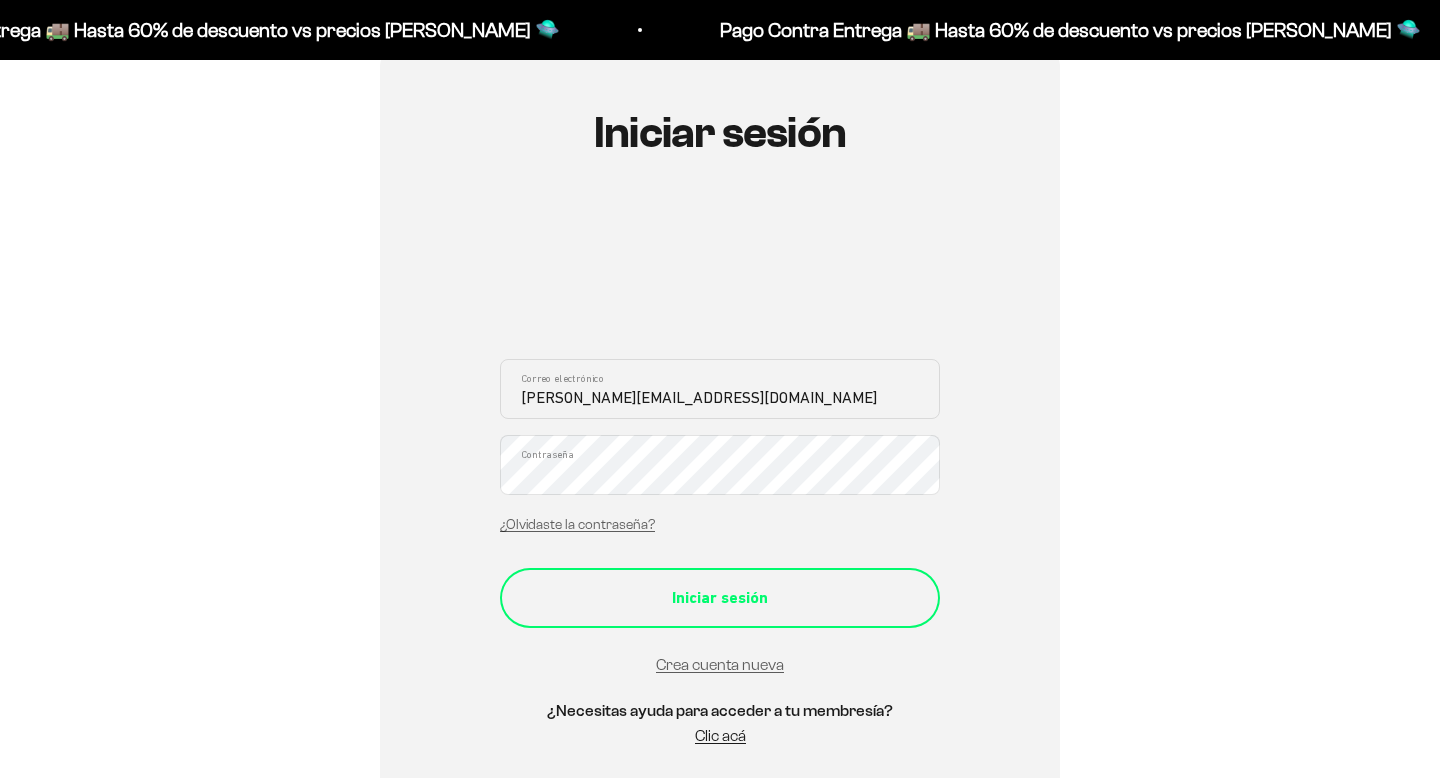 click on "Iniciar sesión" at bounding box center (720, 598) 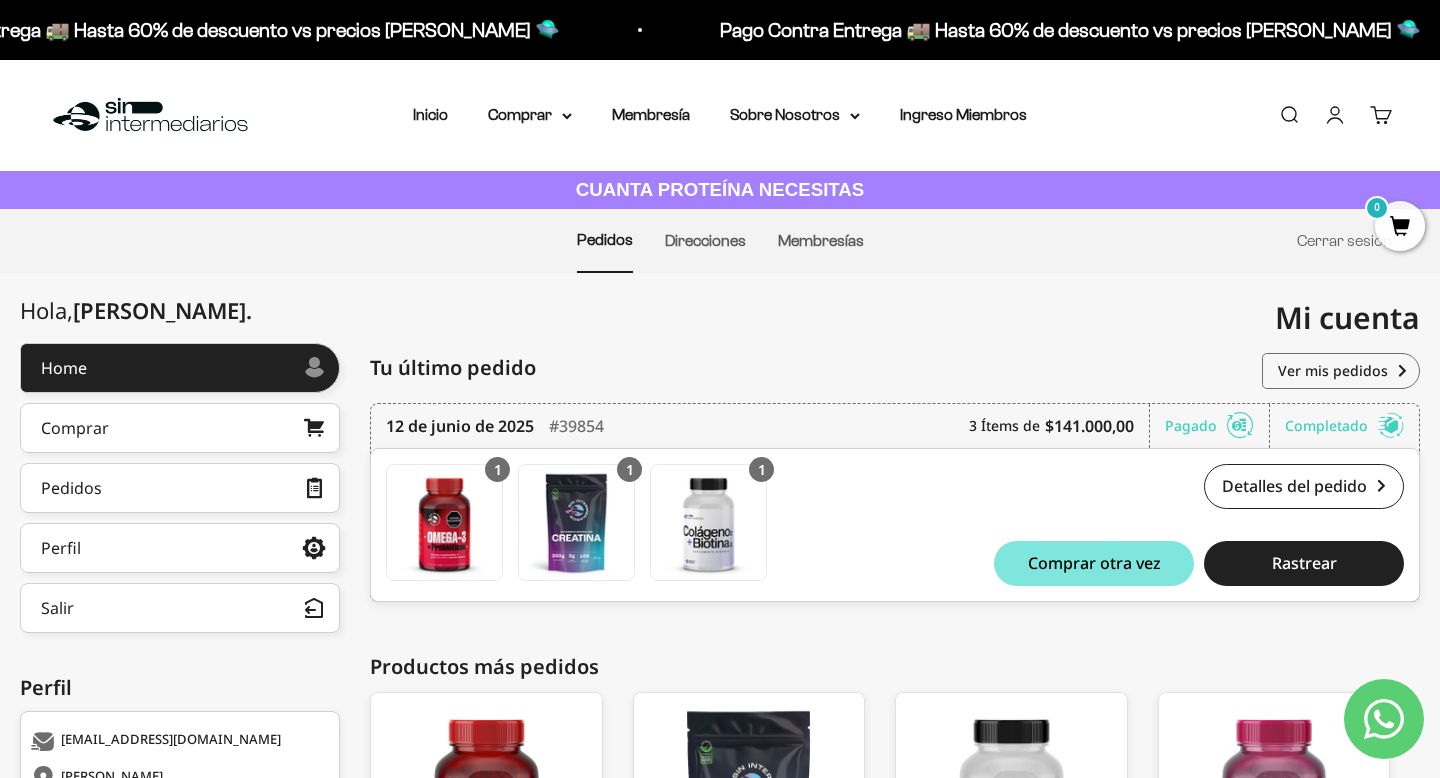 scroll, scrollTop: 303, scrollLeft: 0, axis: vertical 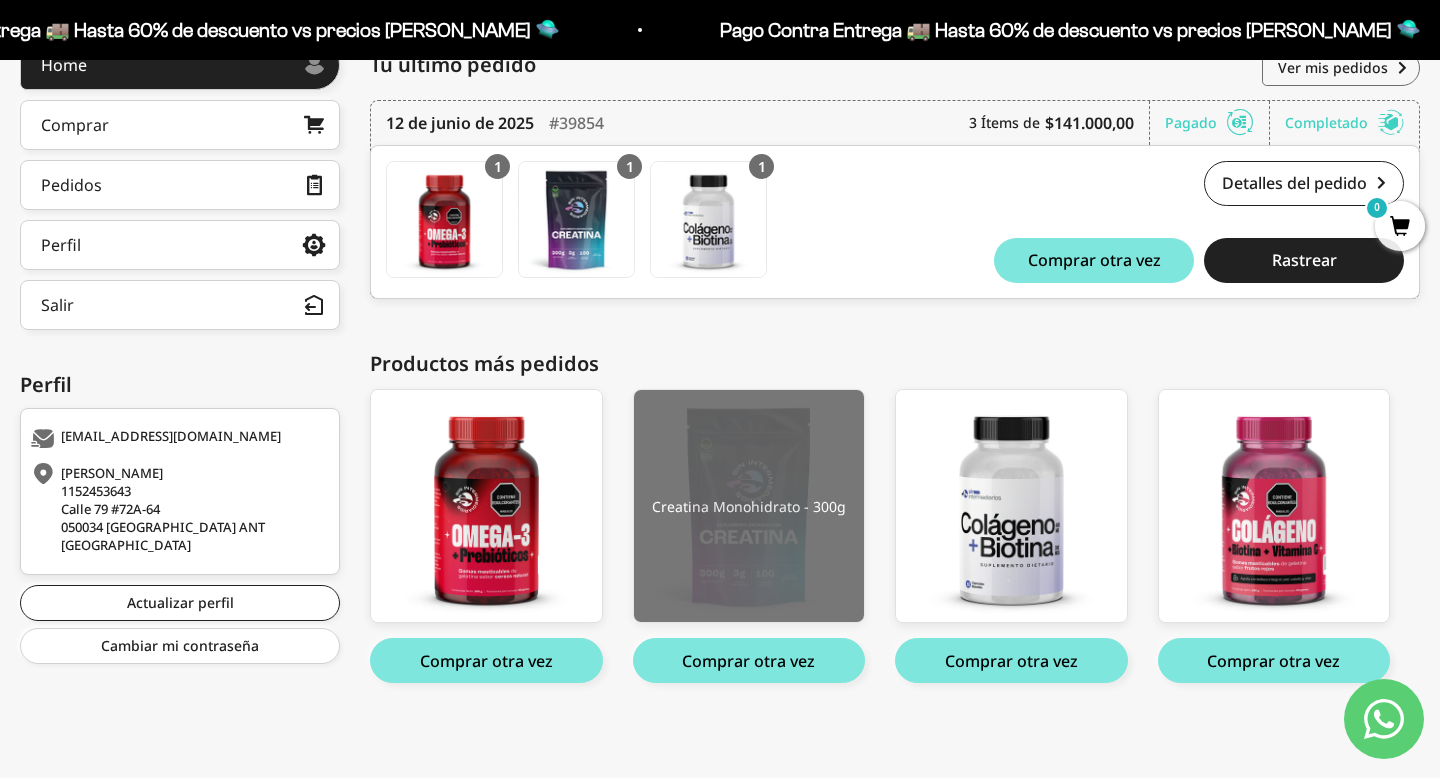 click at bounding box center [749, 506] 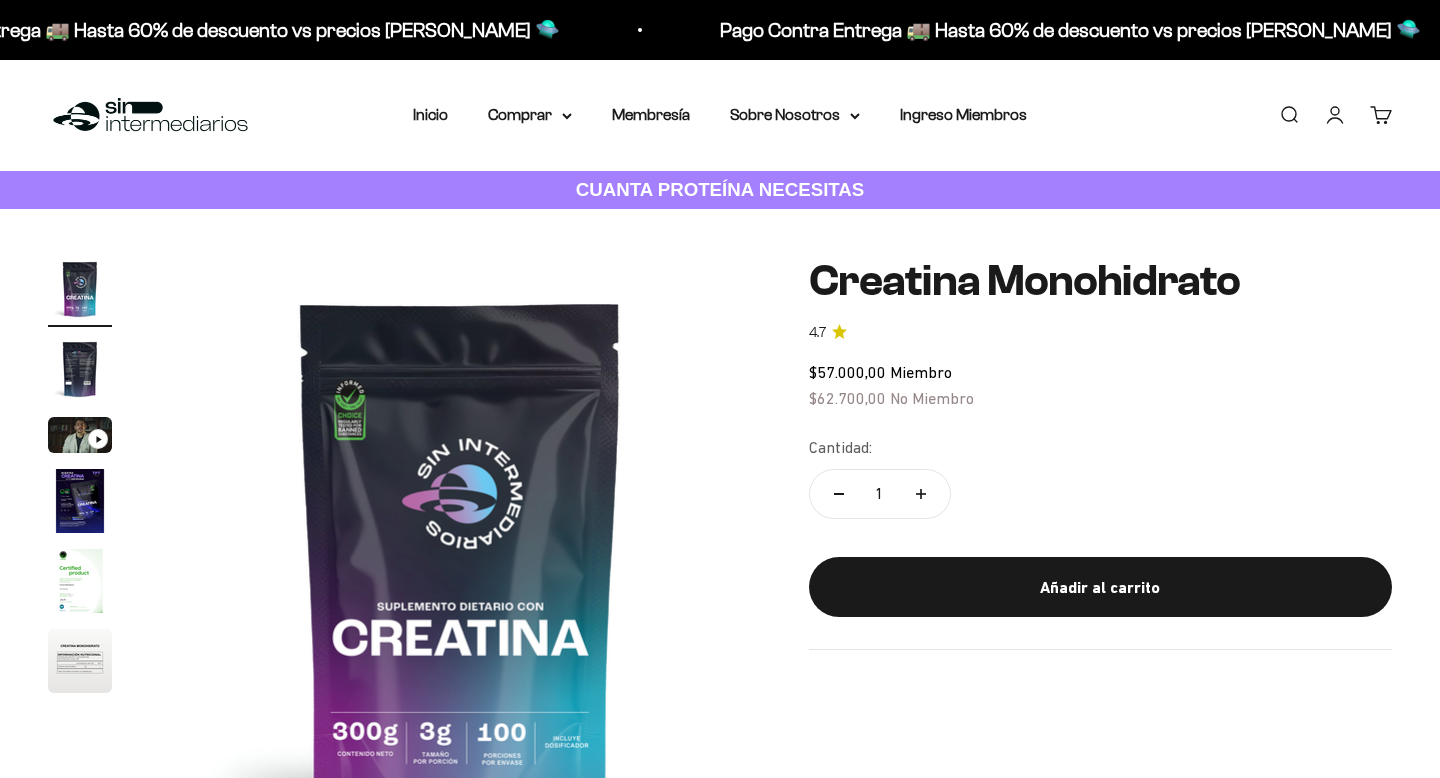 scroll, scrollTop: 0, scrollLeft: 0, axis: both 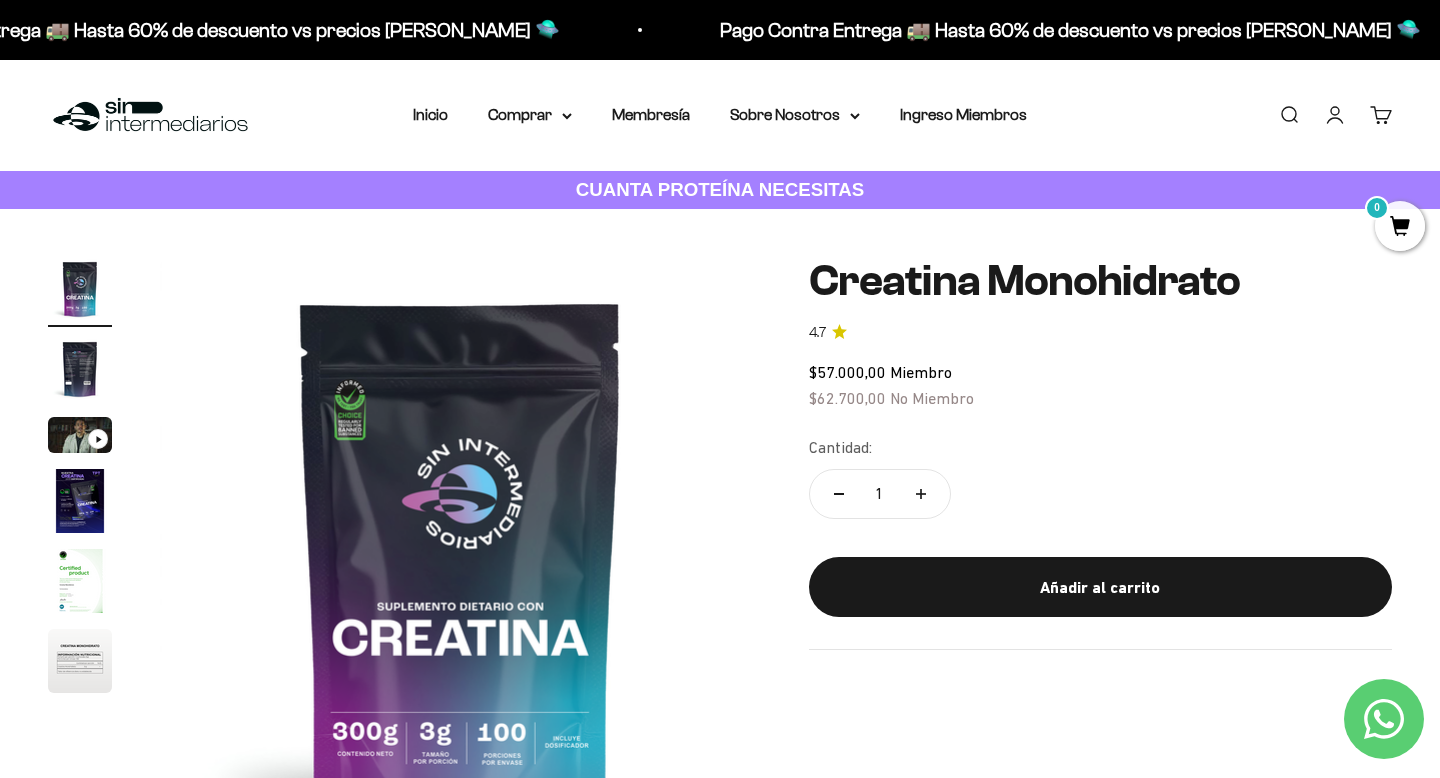 click 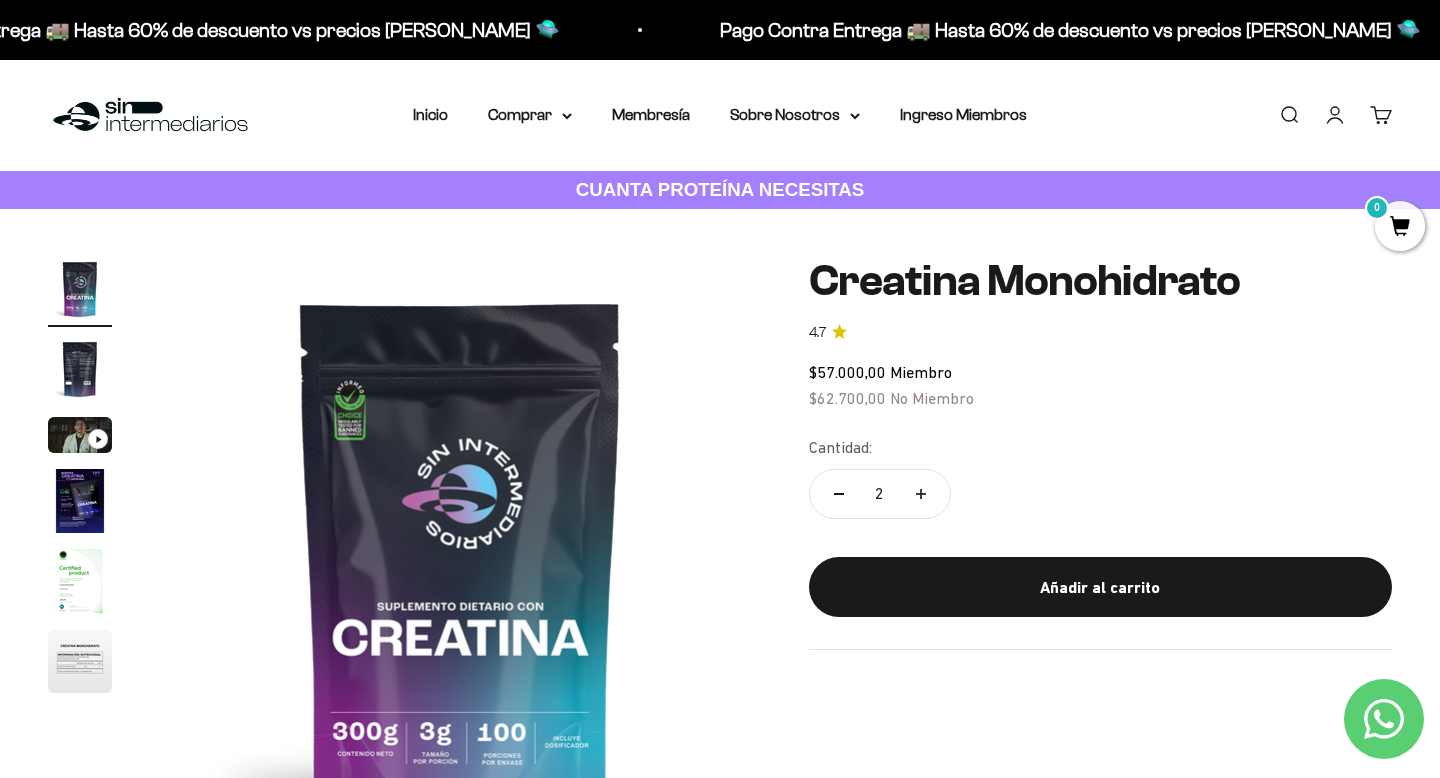 click 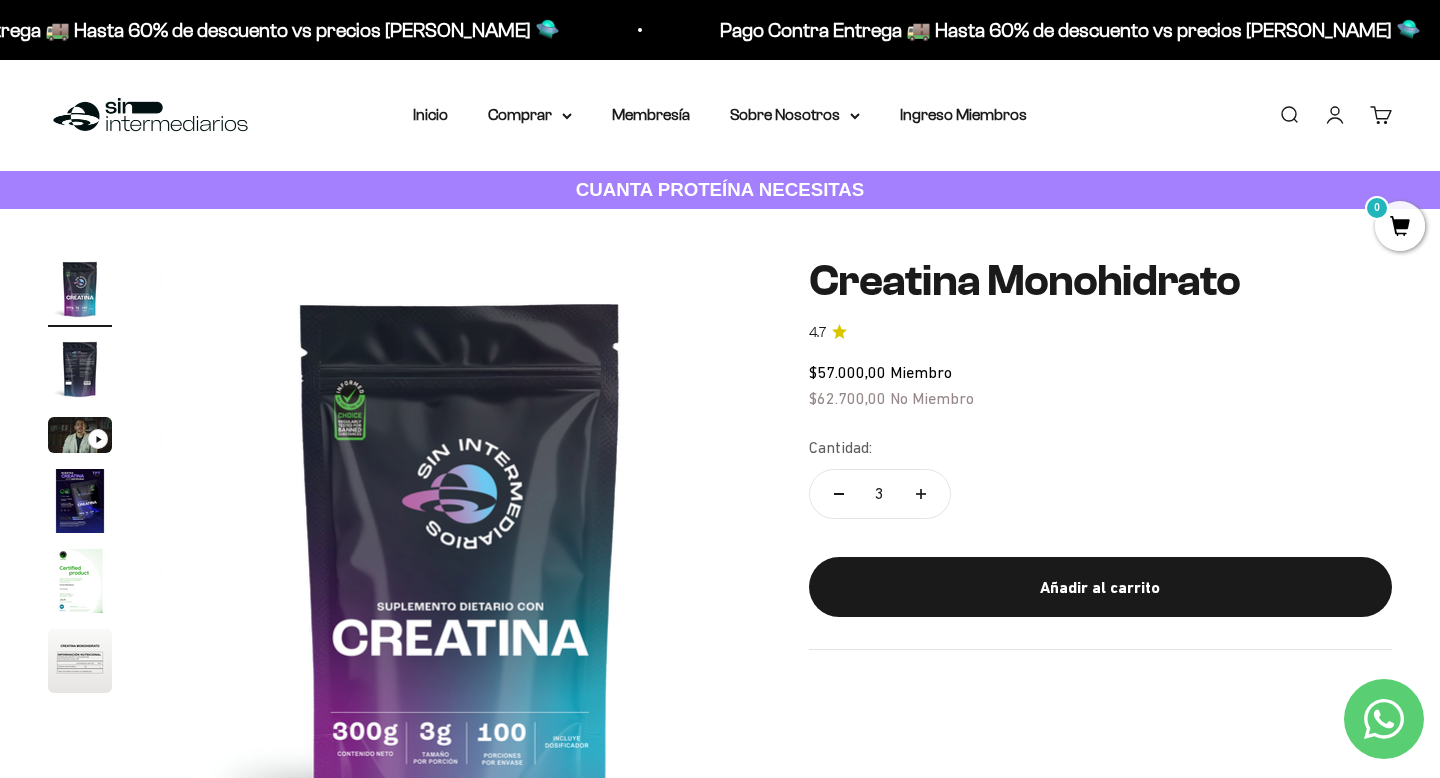 click 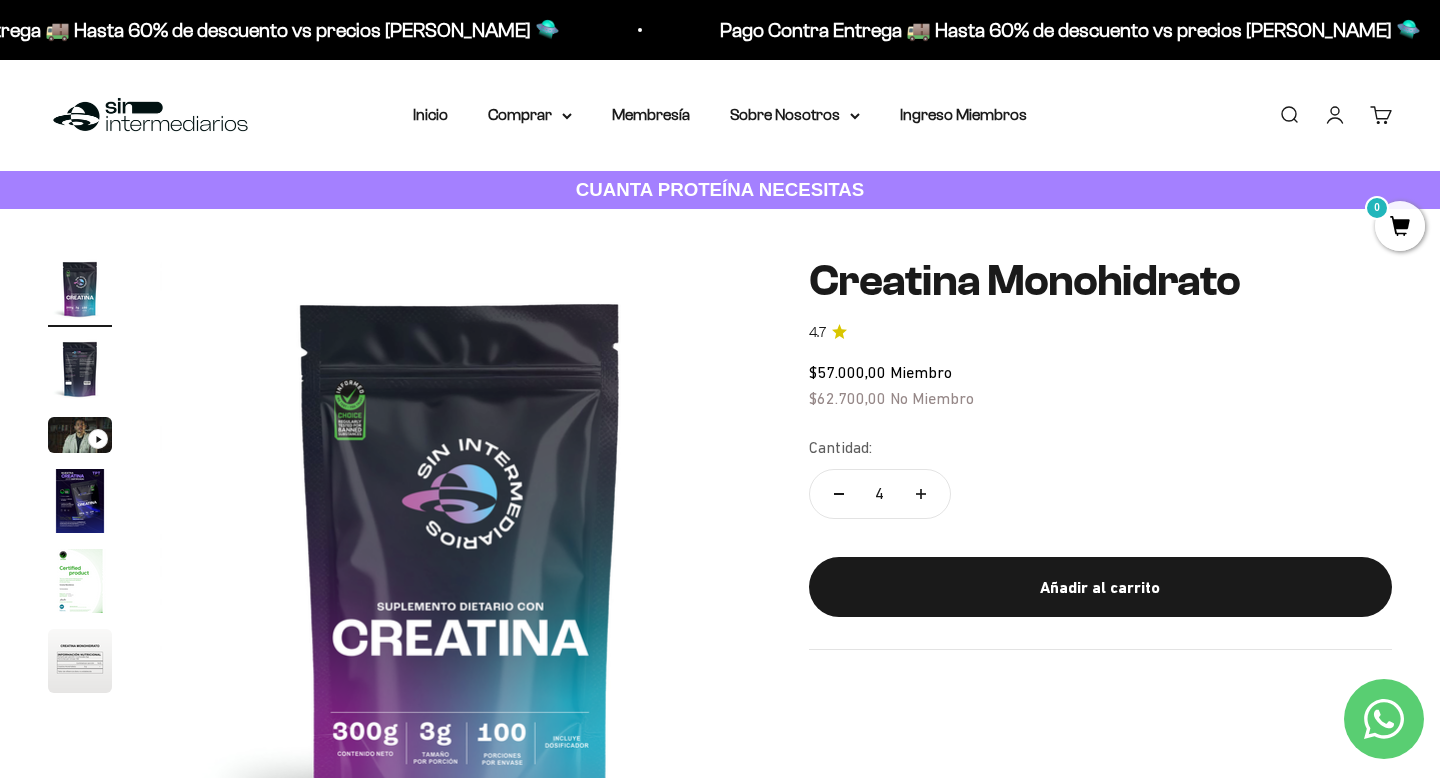 click 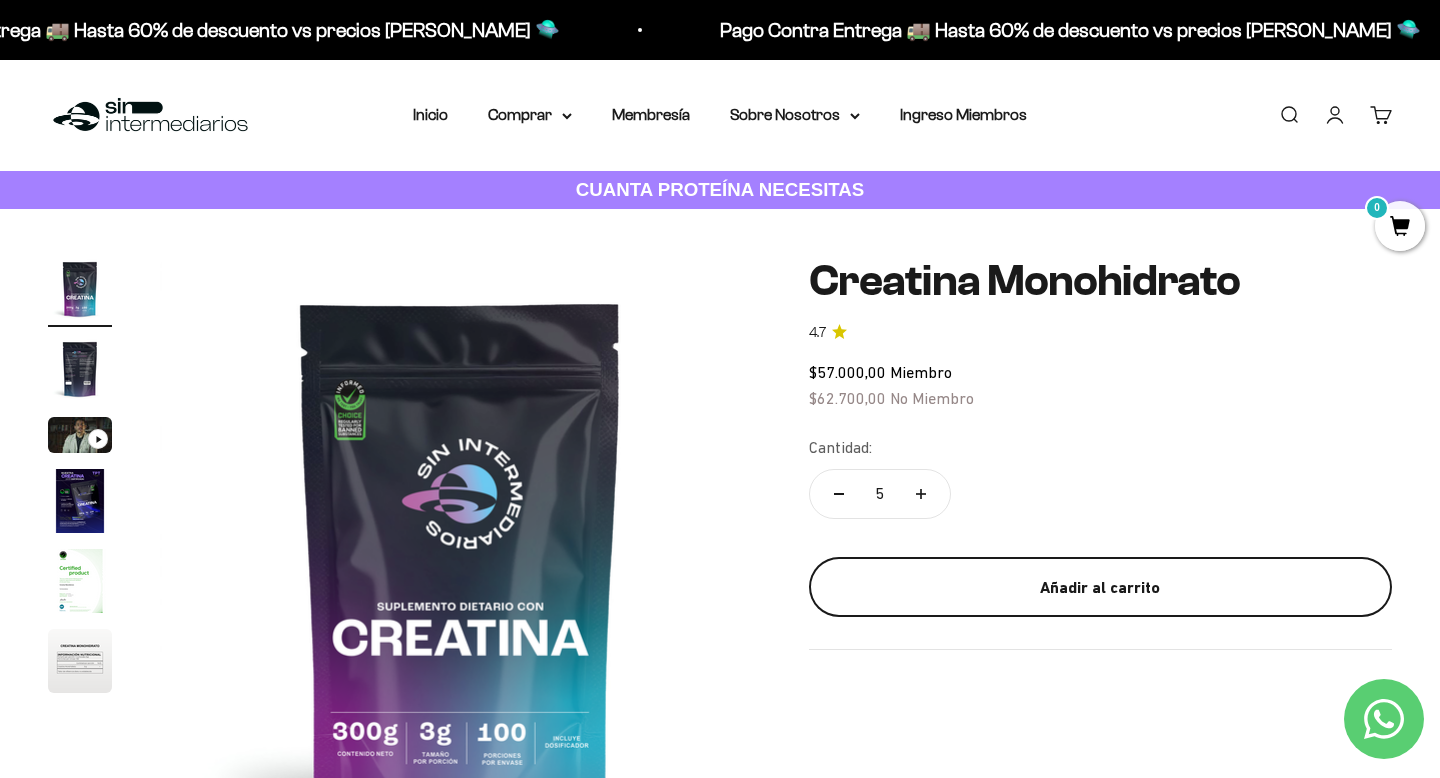 click on "Añadir al carrito" at bounding box center (1100, 588) 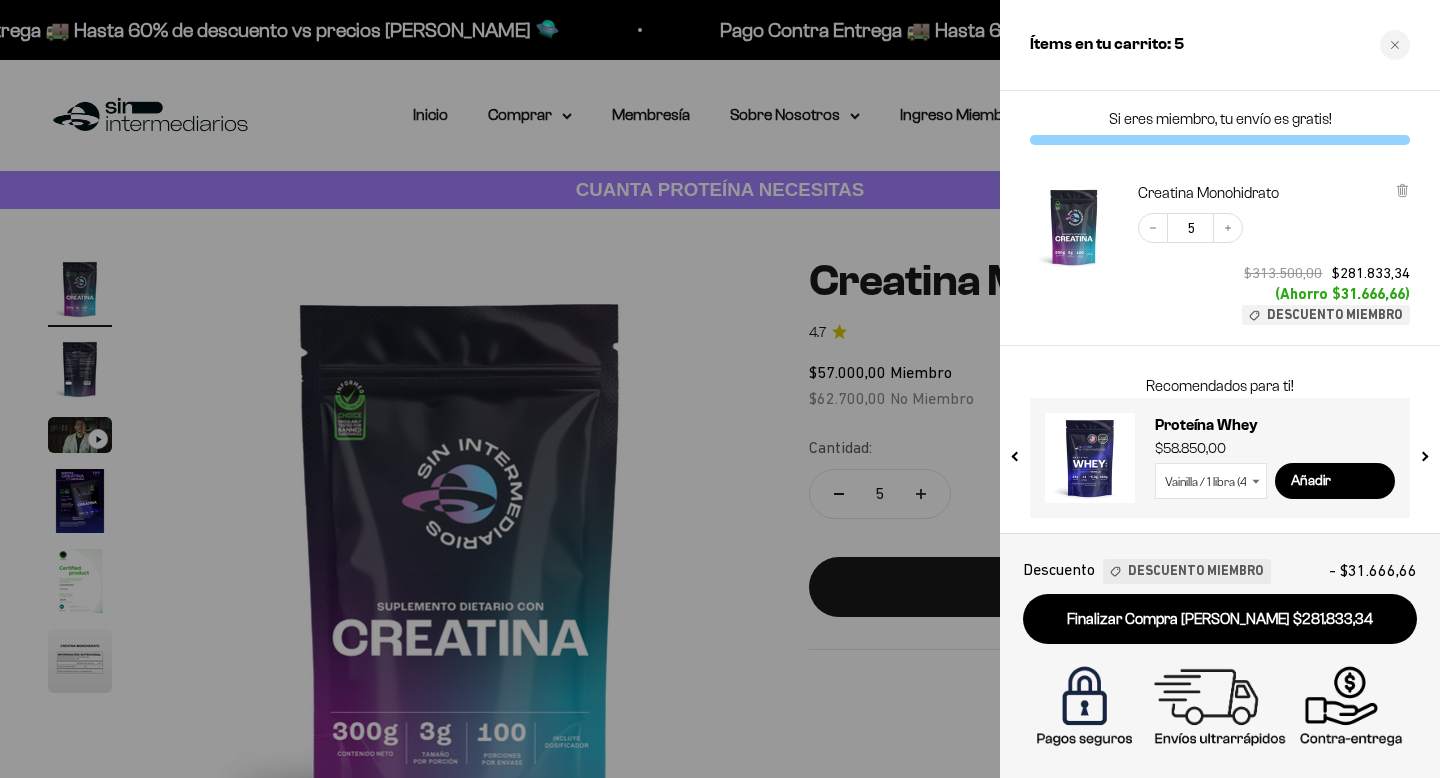 click at bounding box center (720, 389) 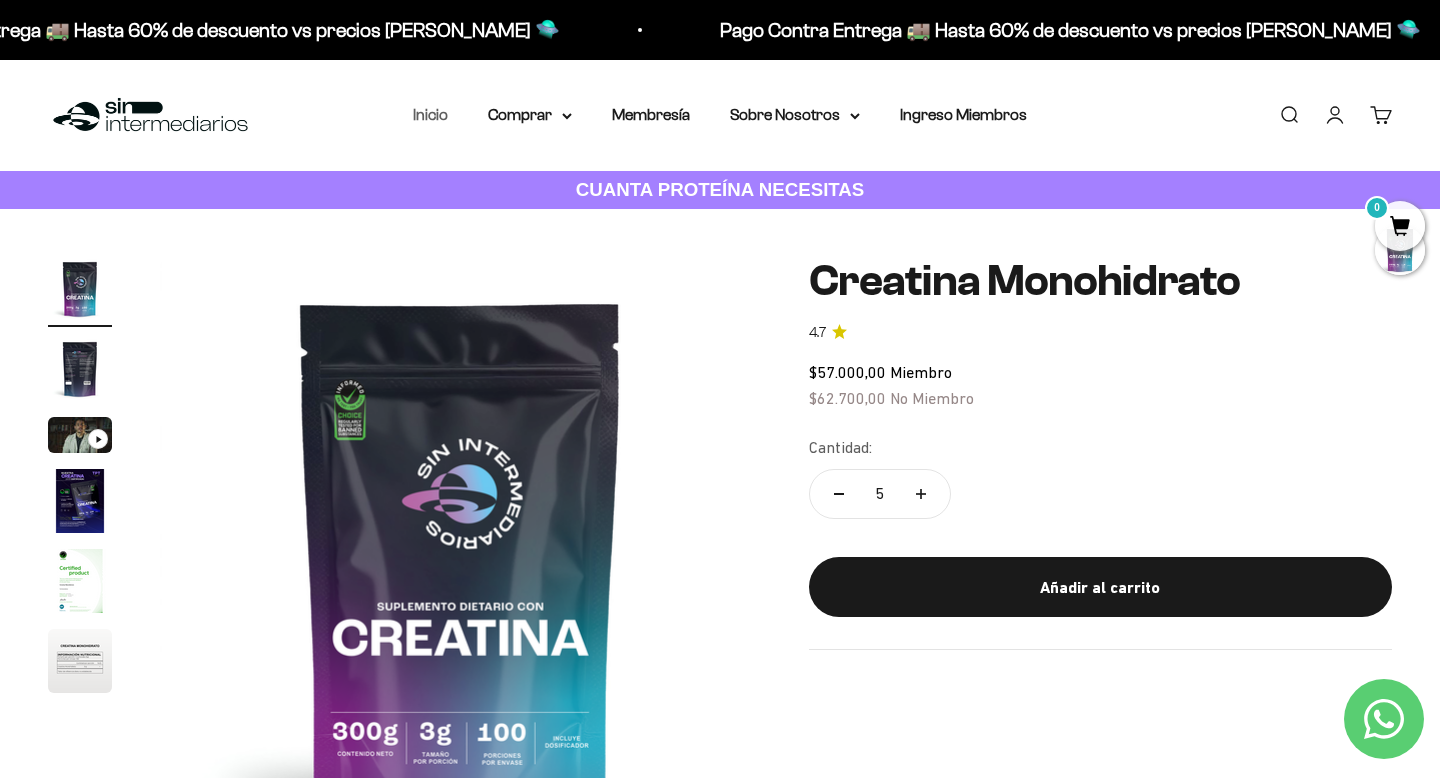 click on "Inicio" at bounding box center (430, 114) 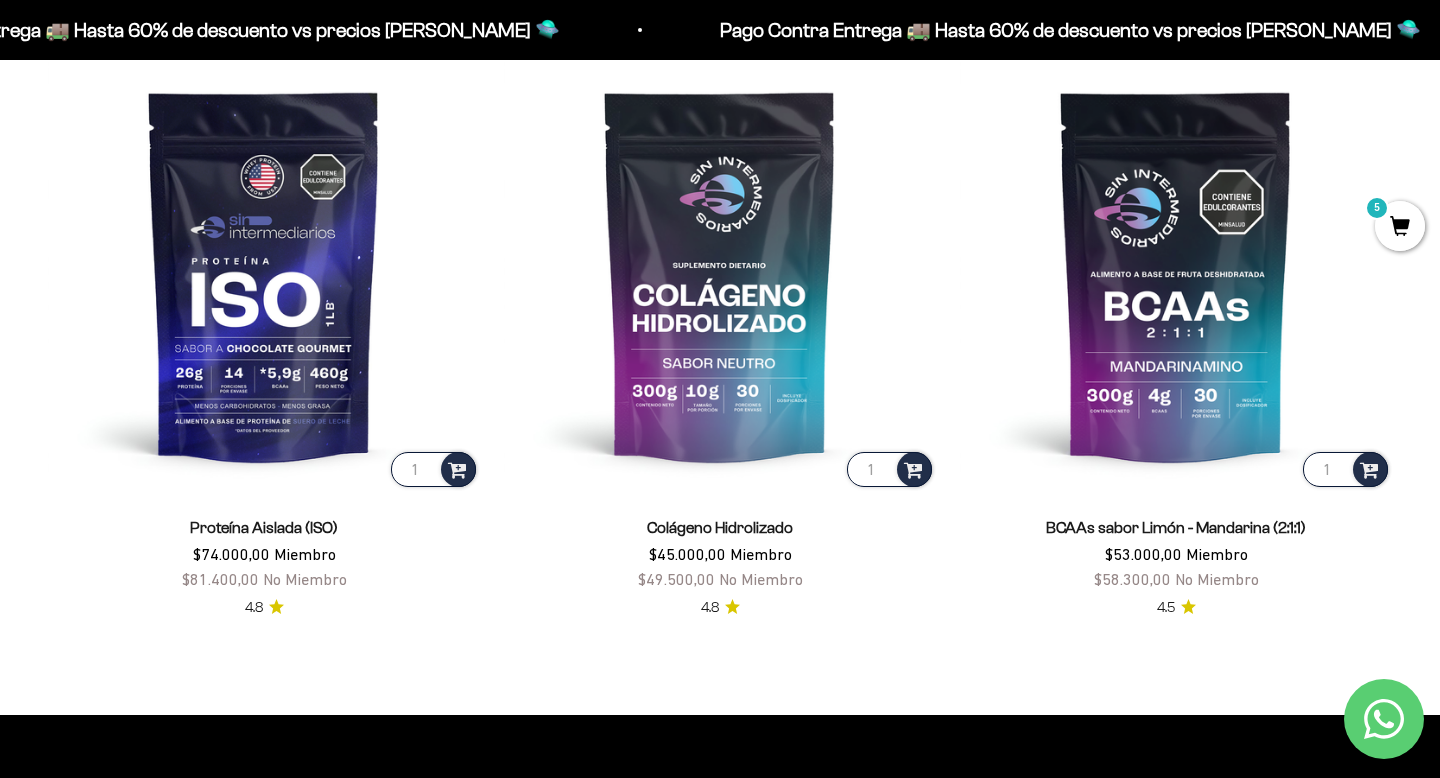scroll, scrollTop: 1467, scrollLeft: 0, axis: vertical 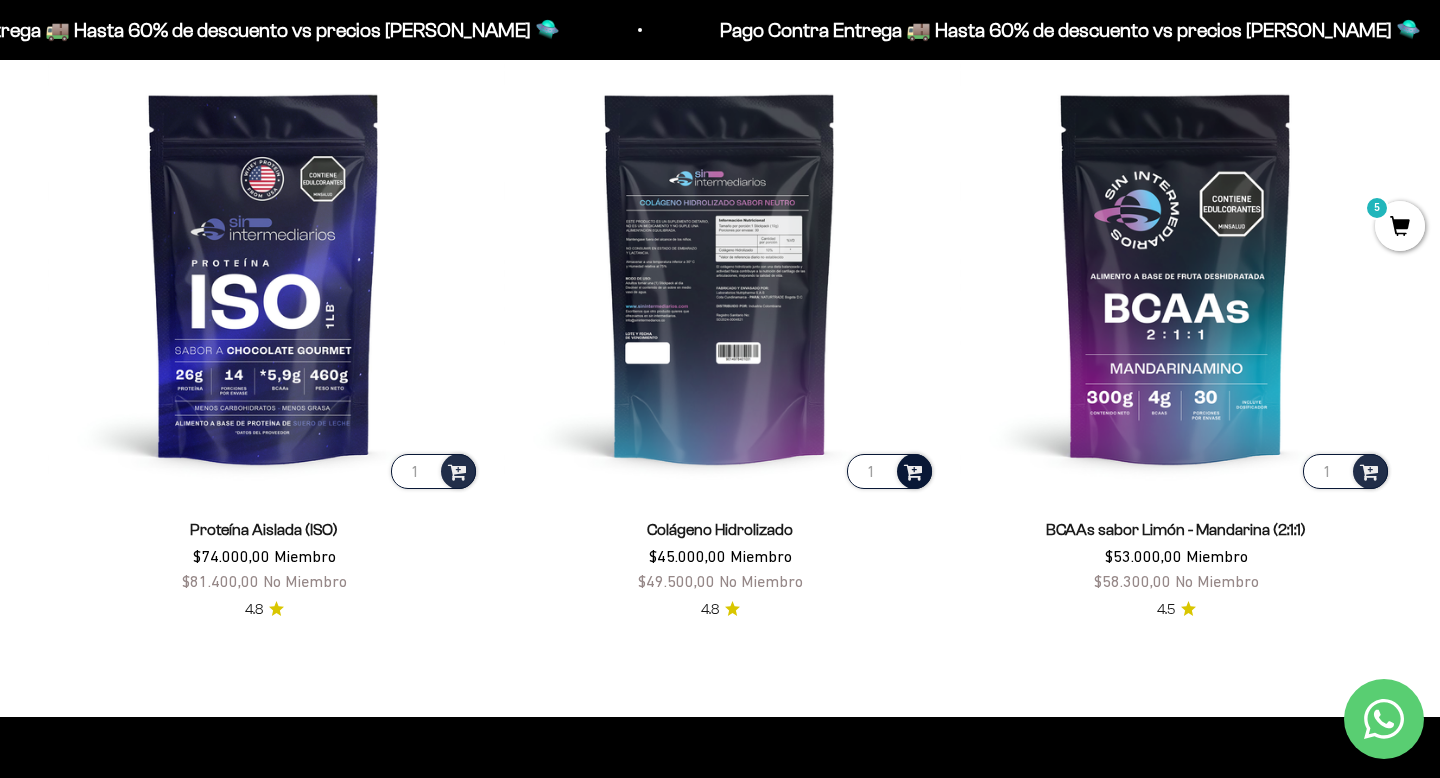 click at bounding box center [913, 470] 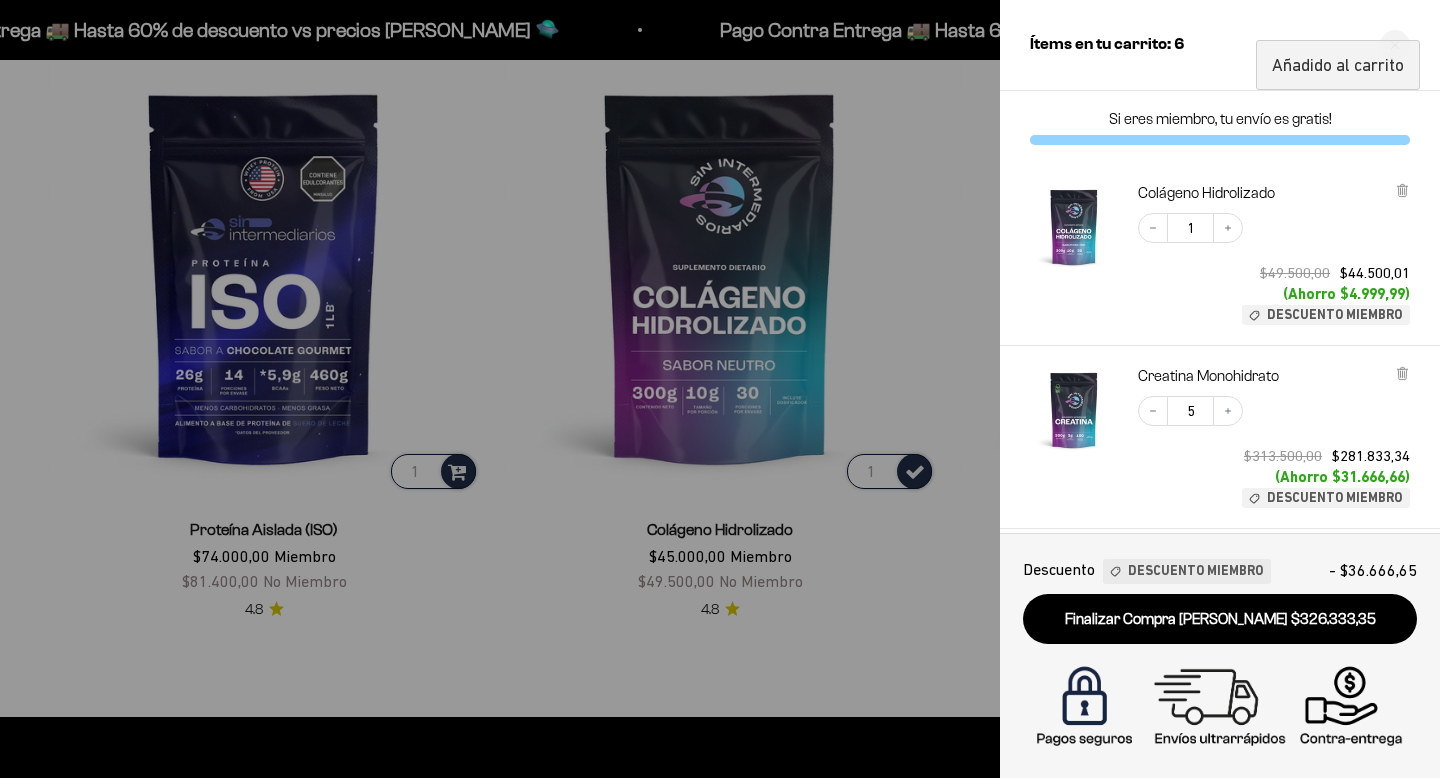 click at bounding box center (720, 389) 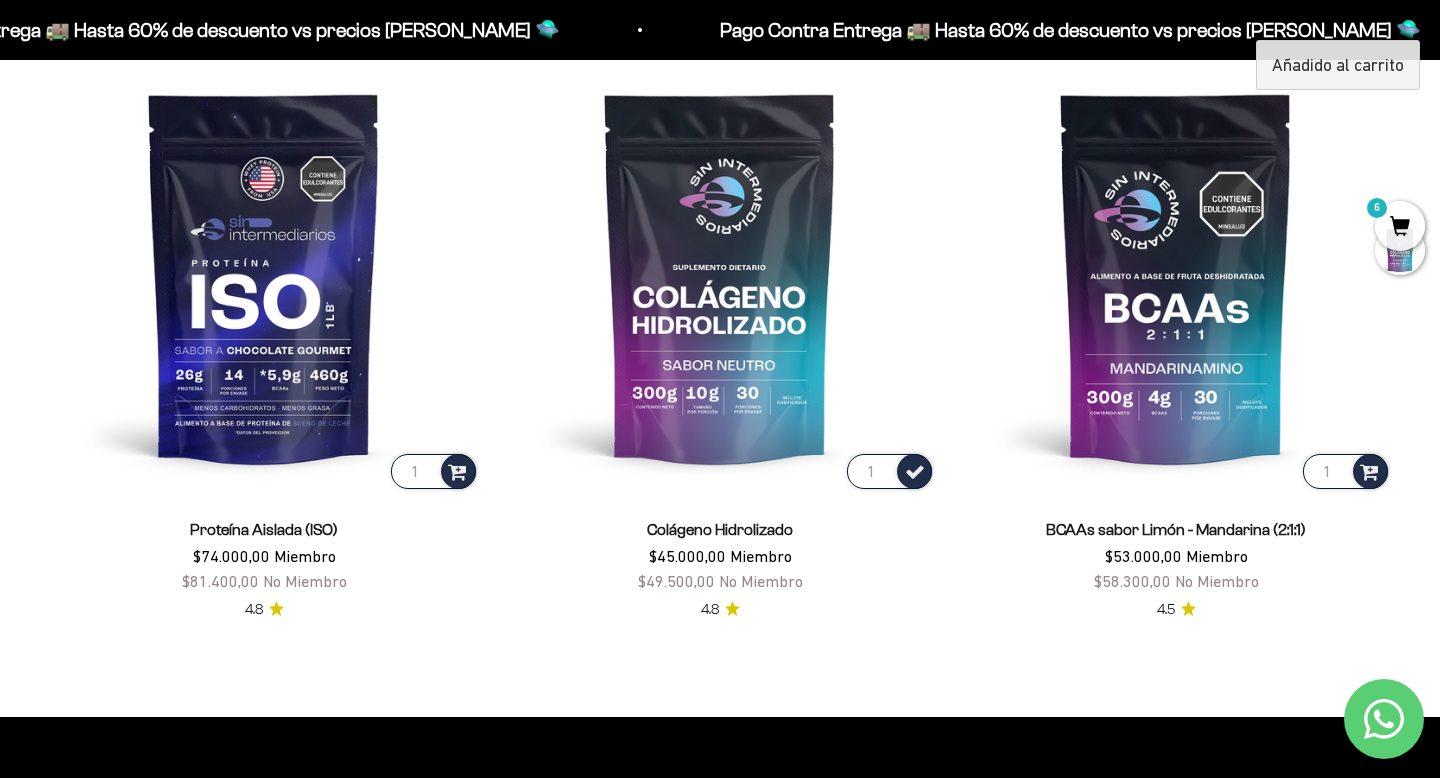 scroll, scrollTop: 0, scrollLeft: 0, axis: both 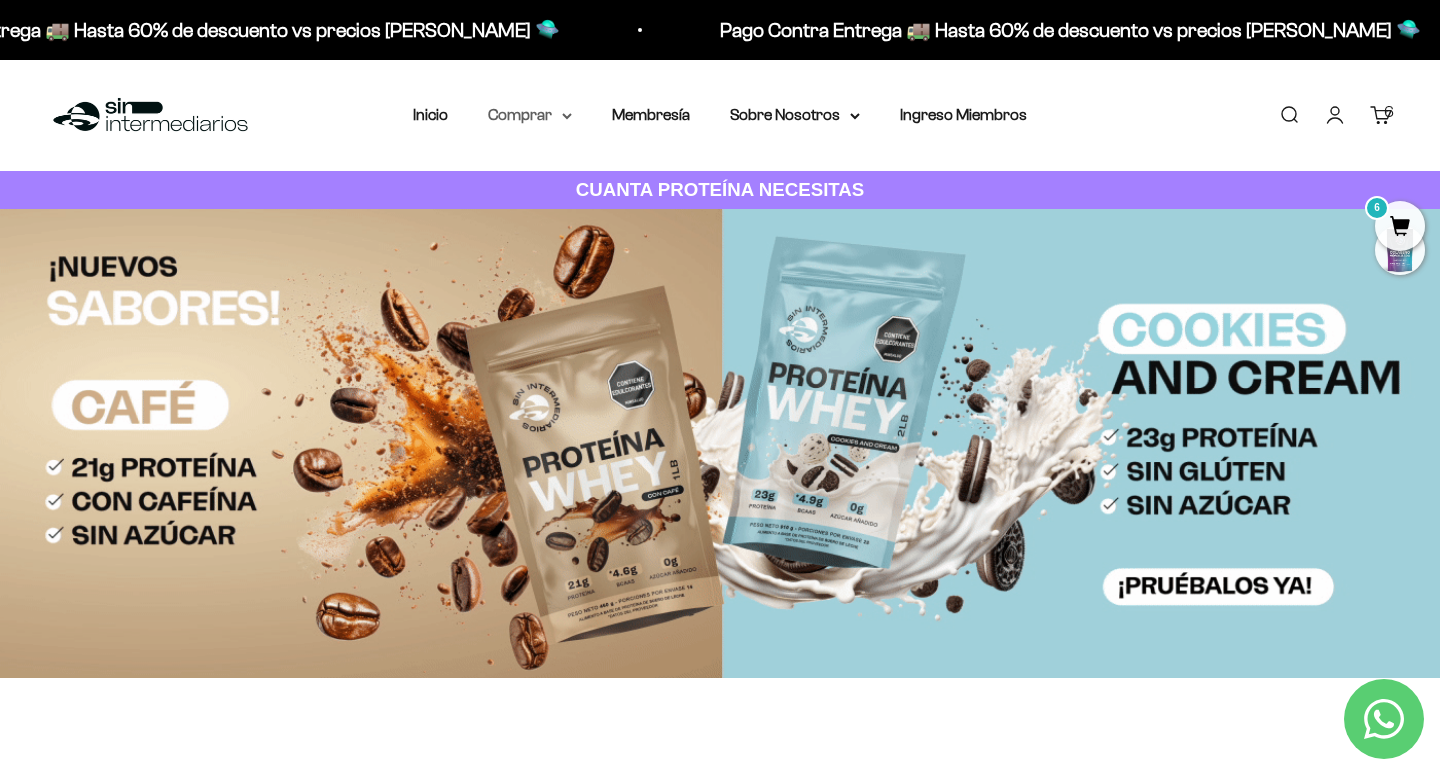 click on "Comprar" at bounding box center (530, 115) 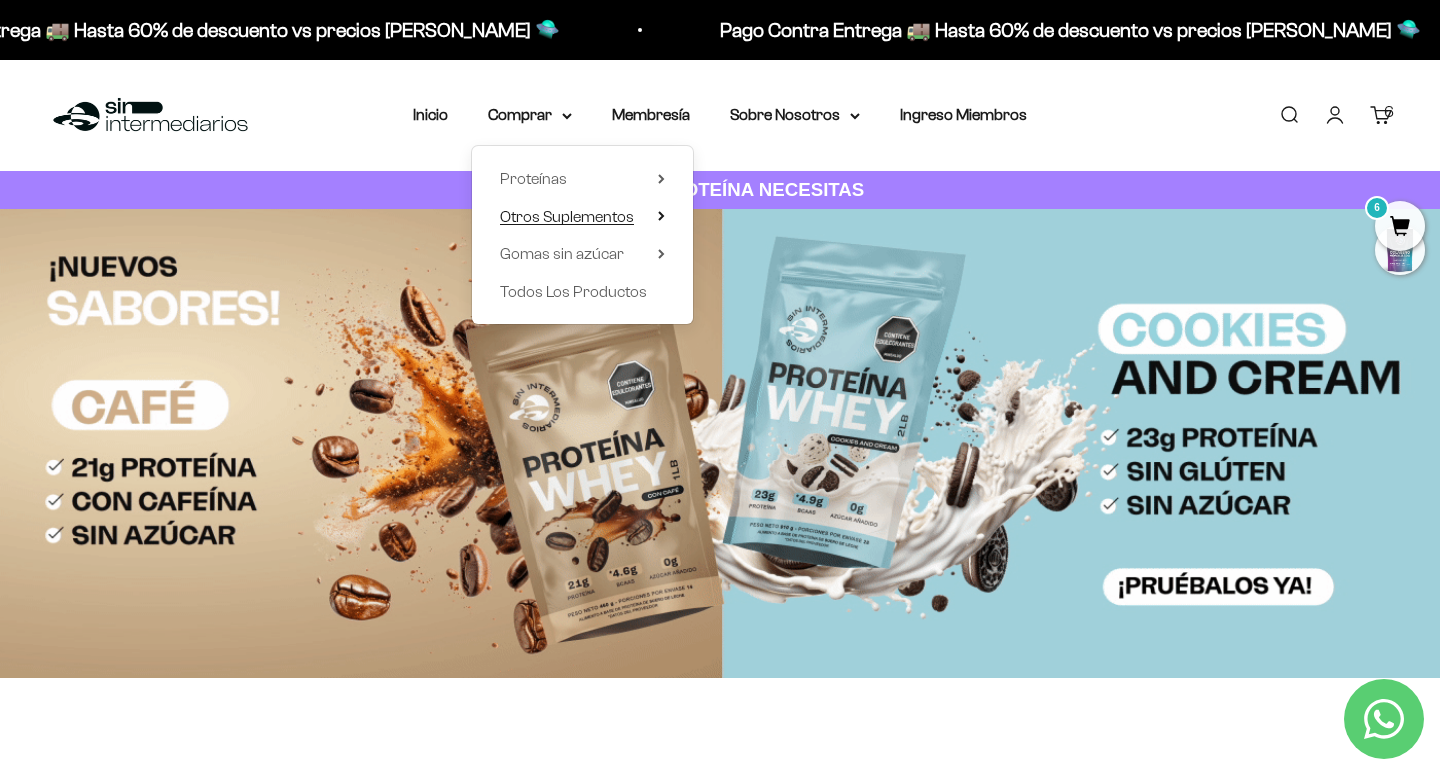 click on "Otros Suplementos" at bounding box center (567, 216) 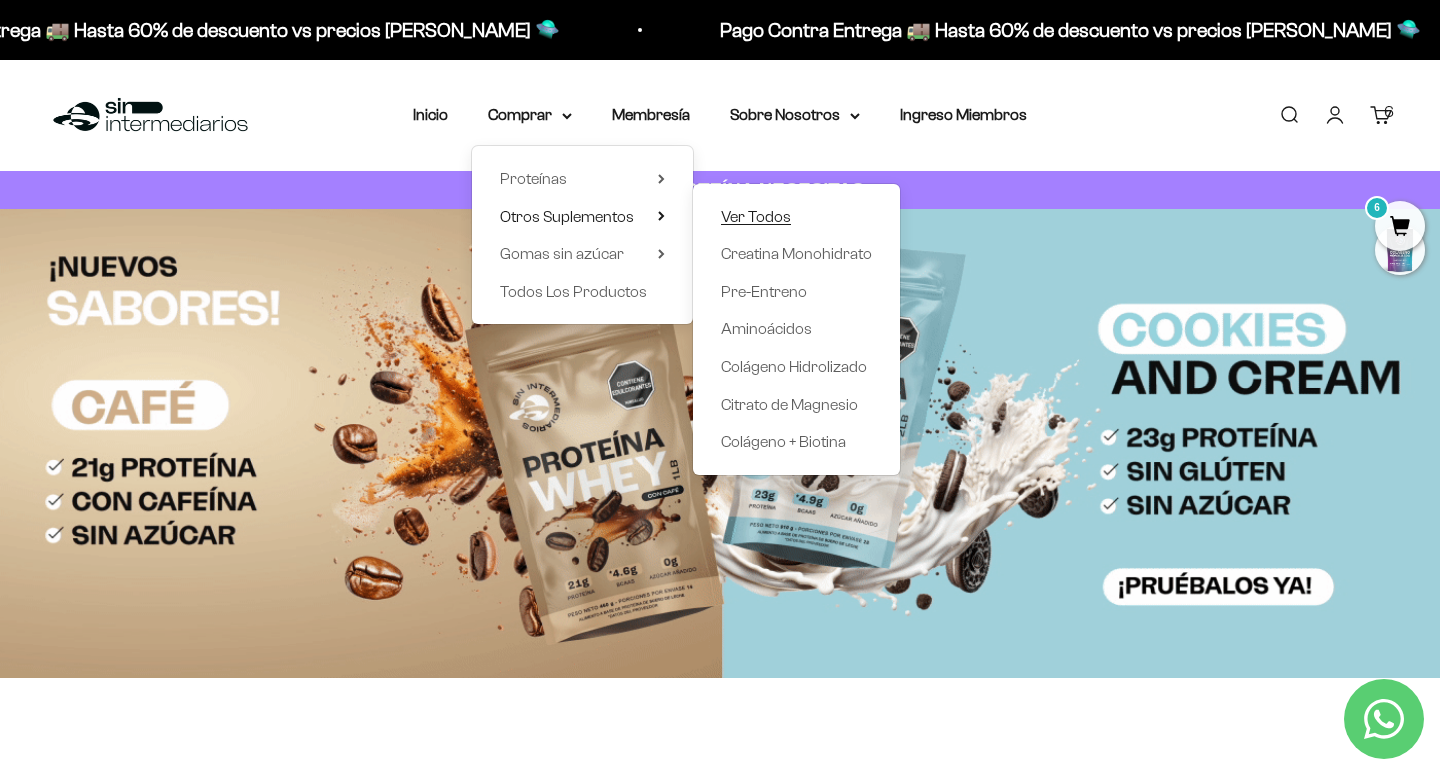 click on "Ver Todos" at bounding box center [756, 216] 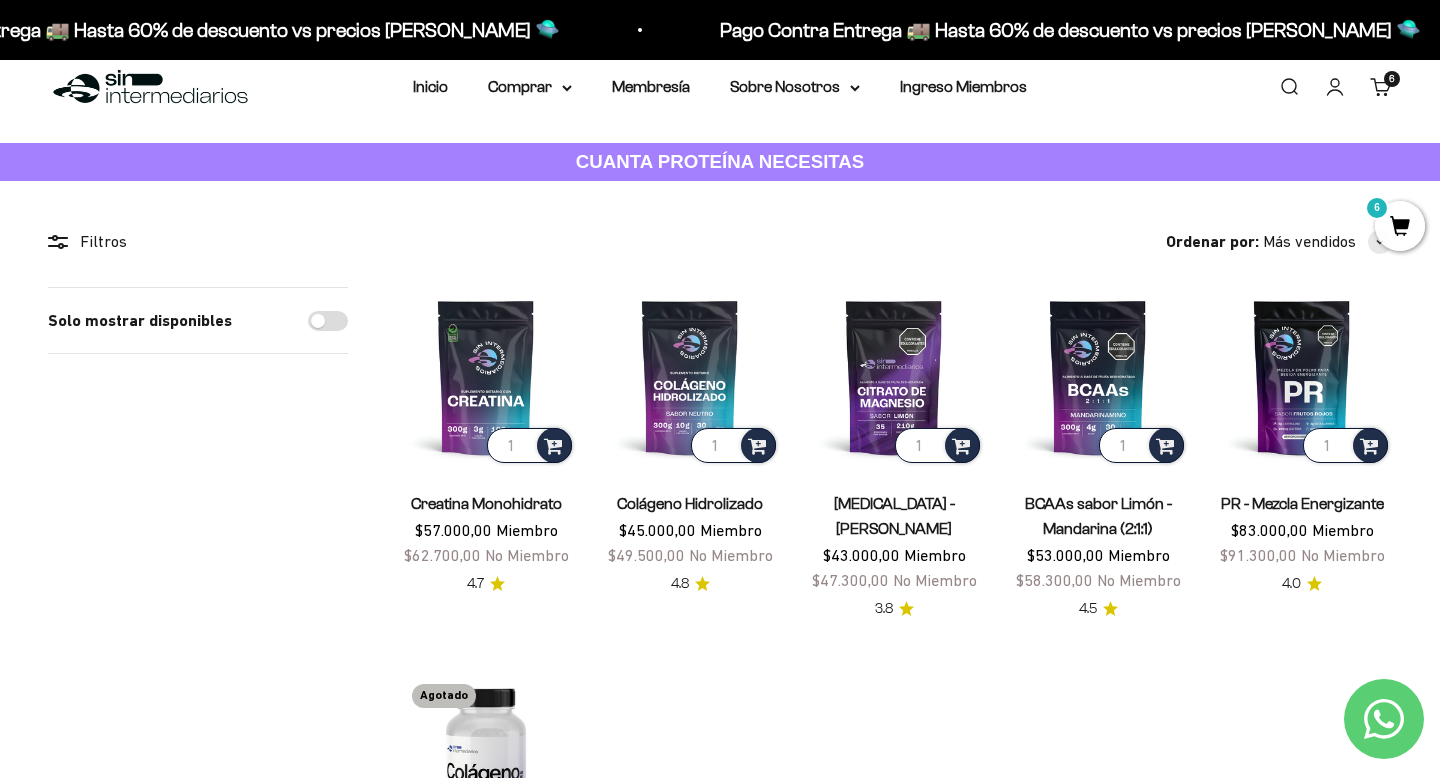 scroll, scrollTop: 25, scrollLeft: 0, axis: vertical 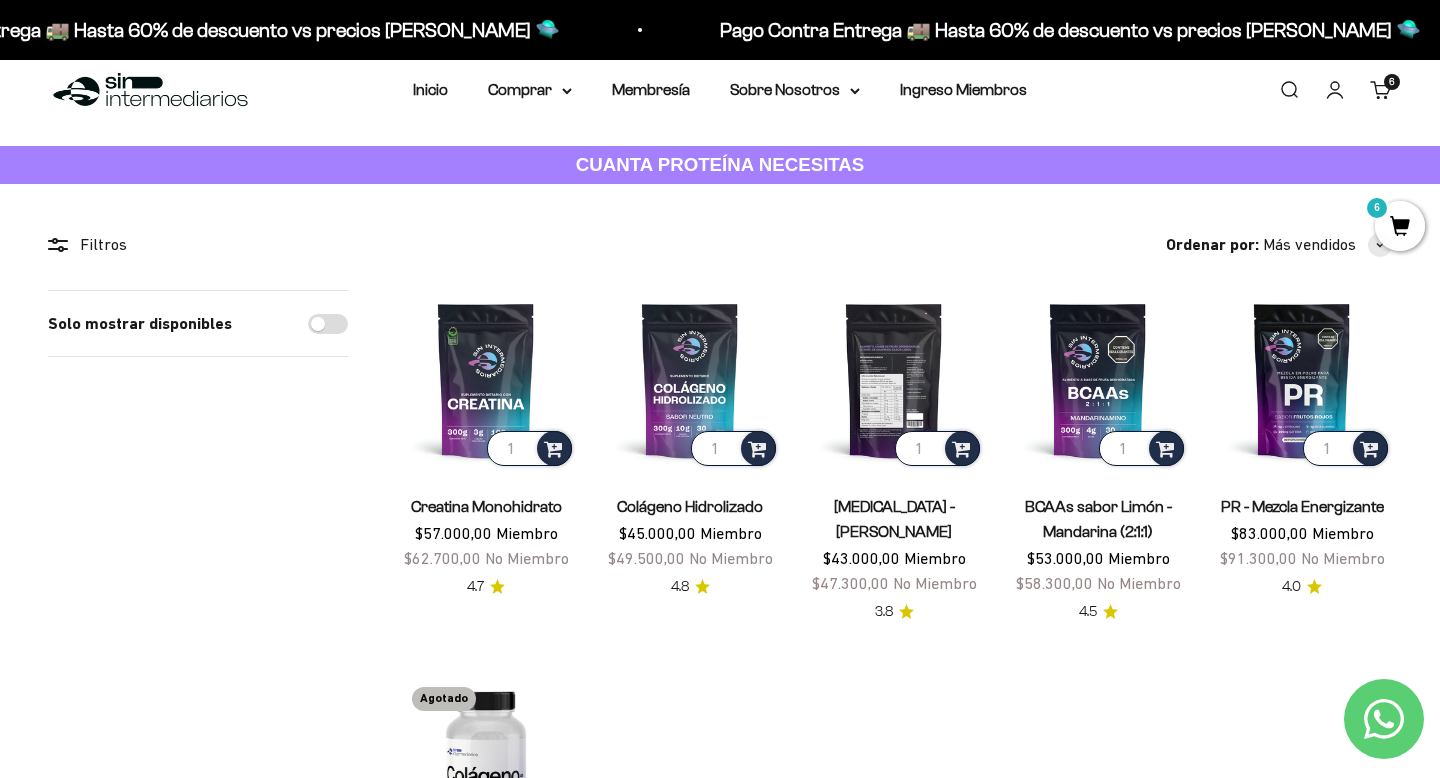 click at bounding box center (894, 380) 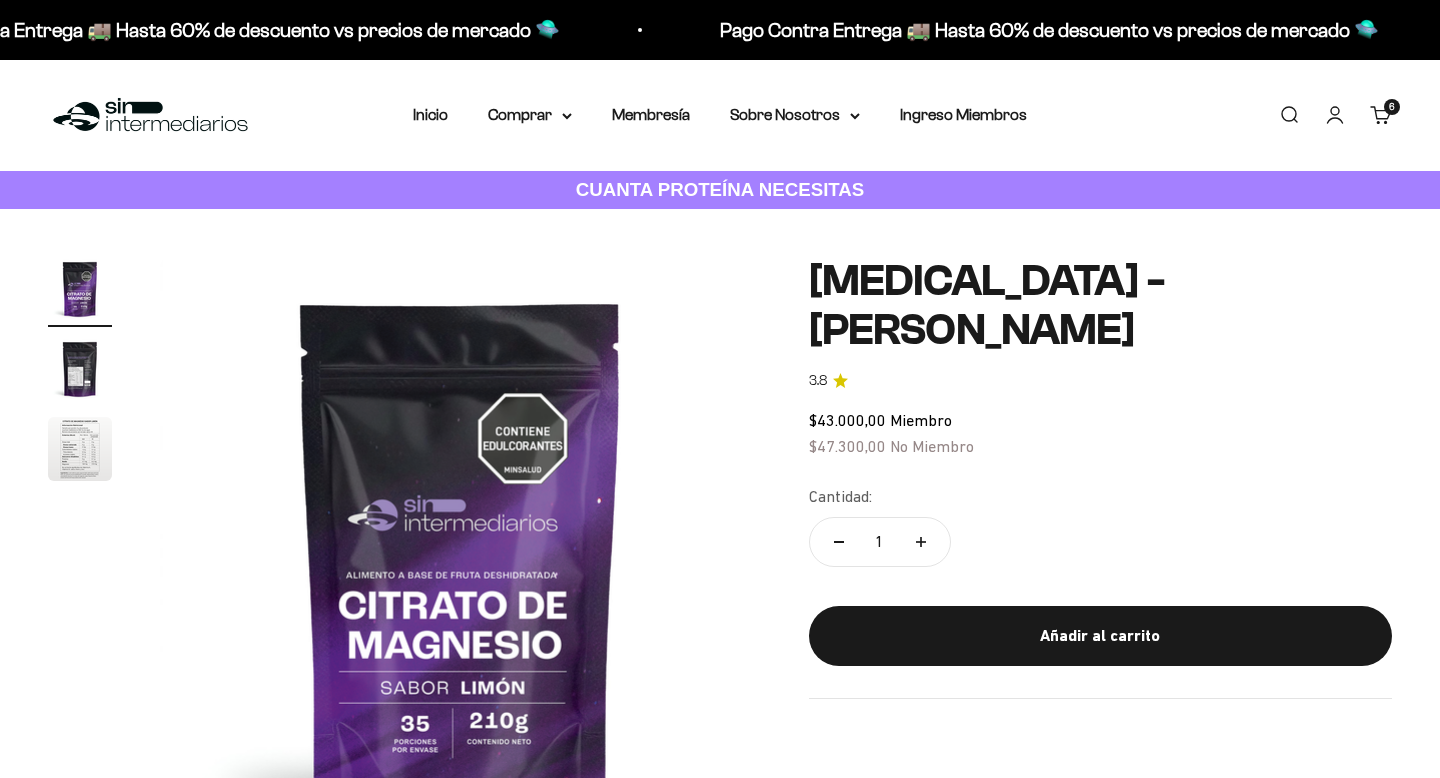 scroll, scrollTop: 0, scrollLeft: 0, axis: both 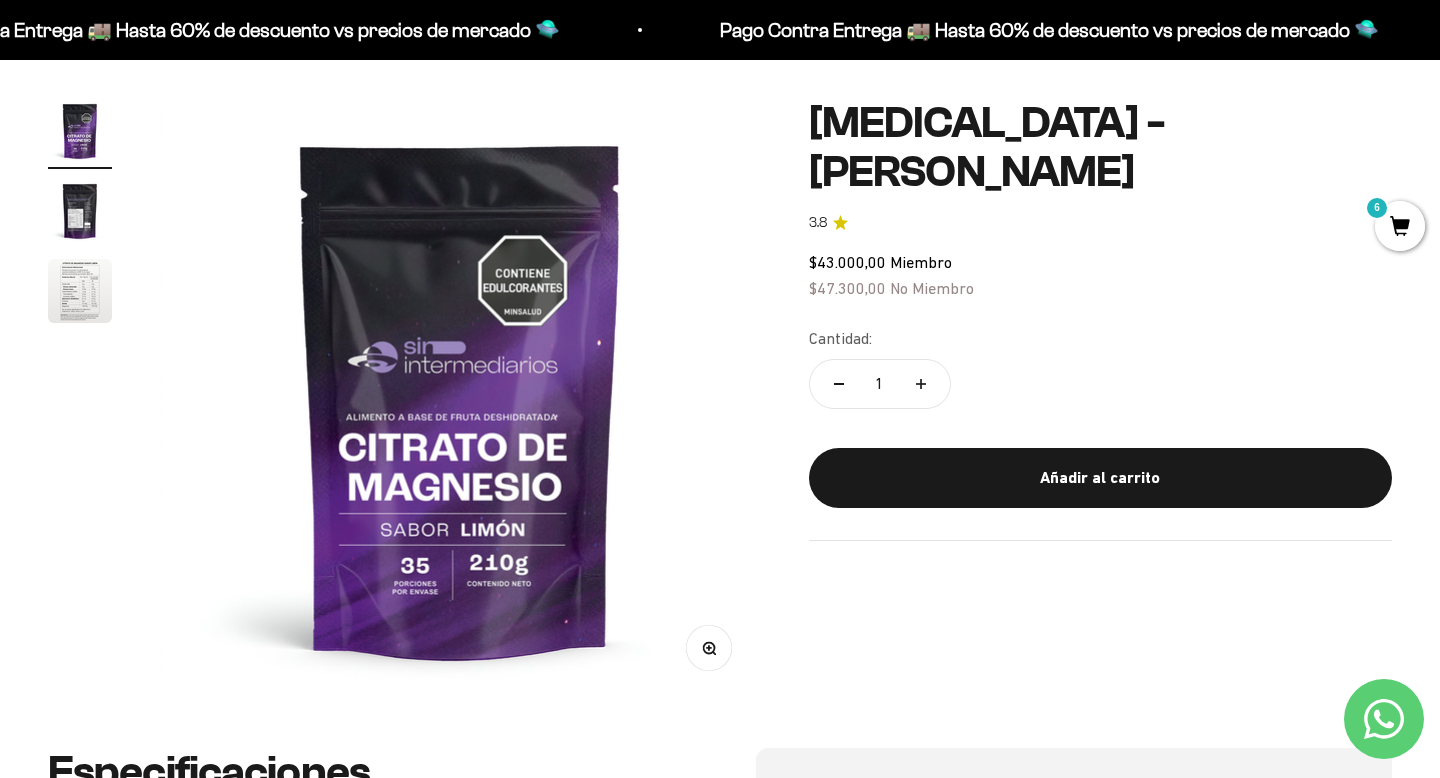 click 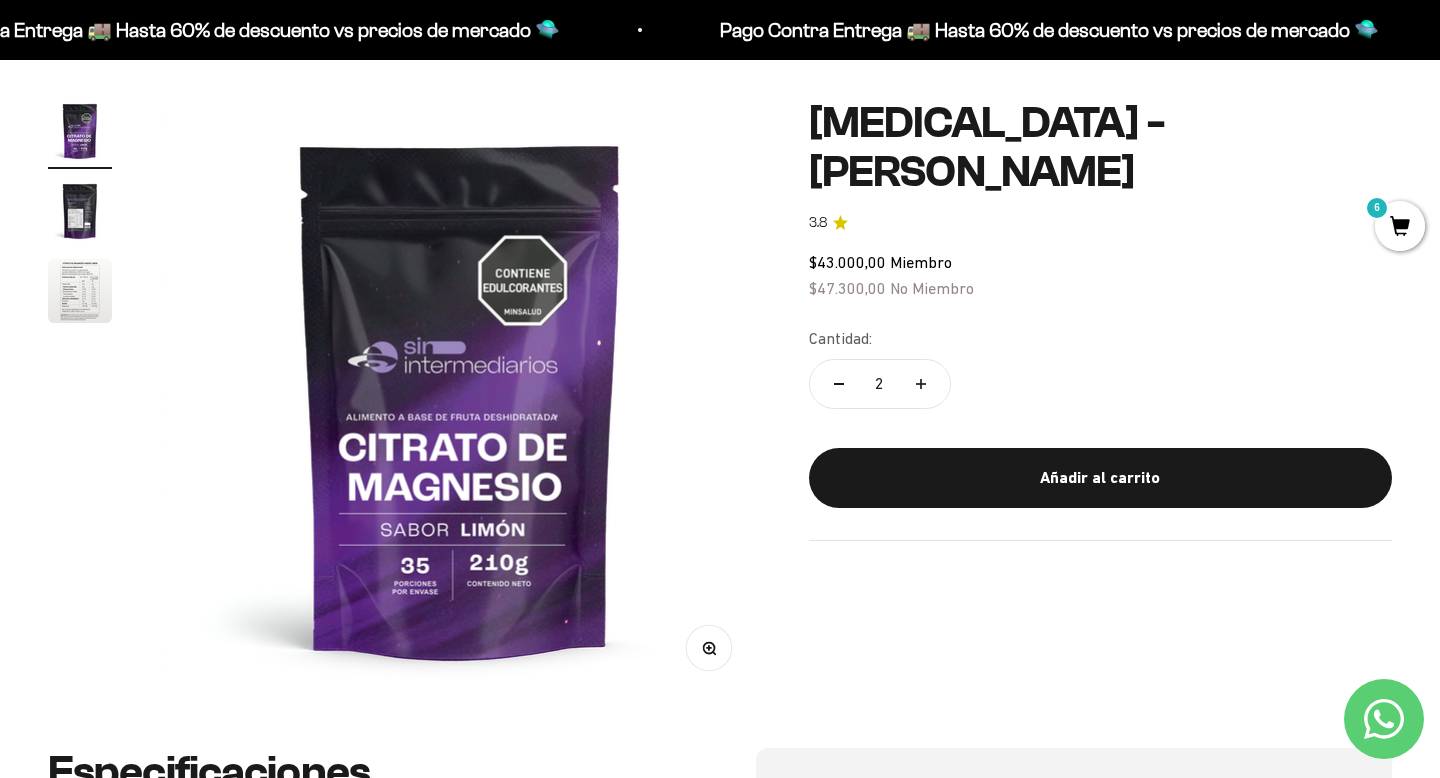 click 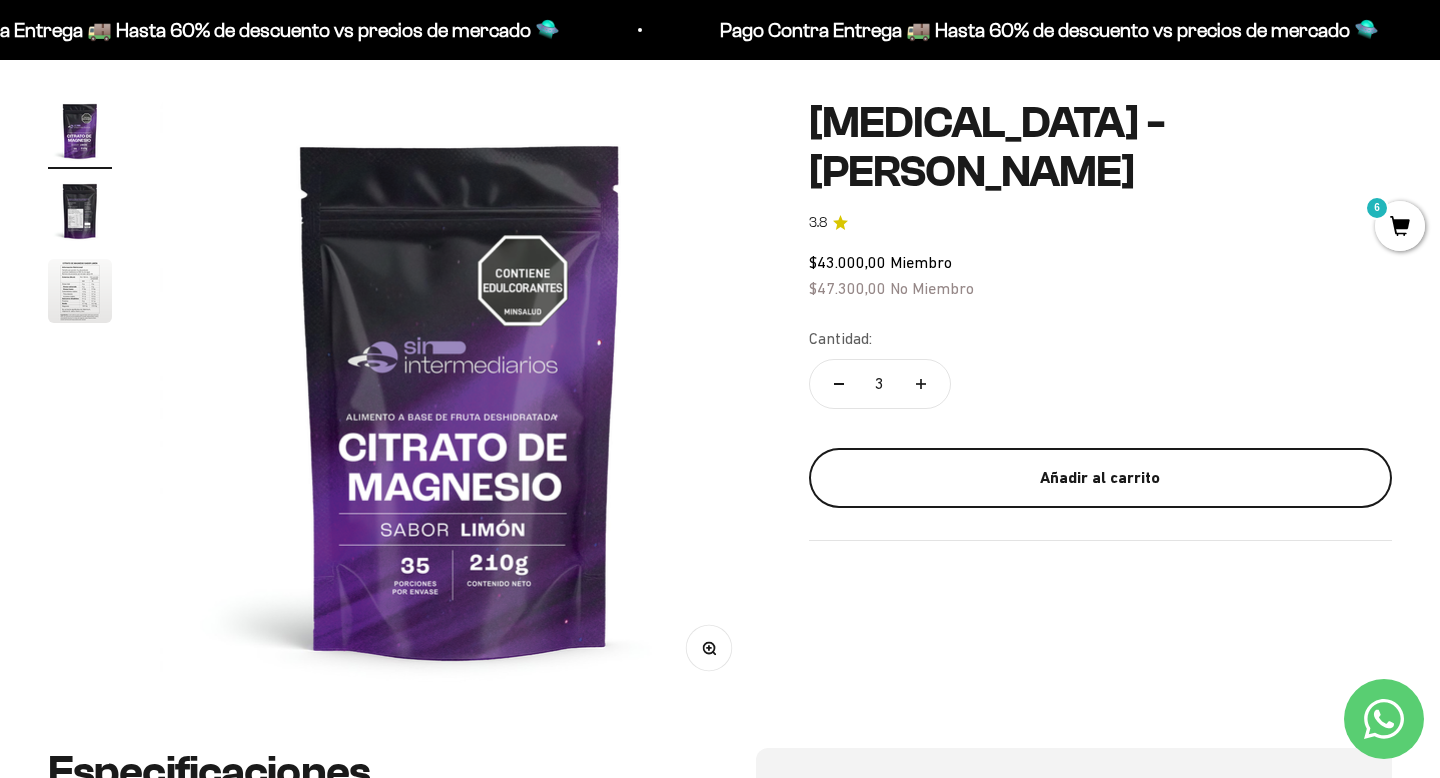 click on "Añadir al carrito" at bounding box center [1100, 478] 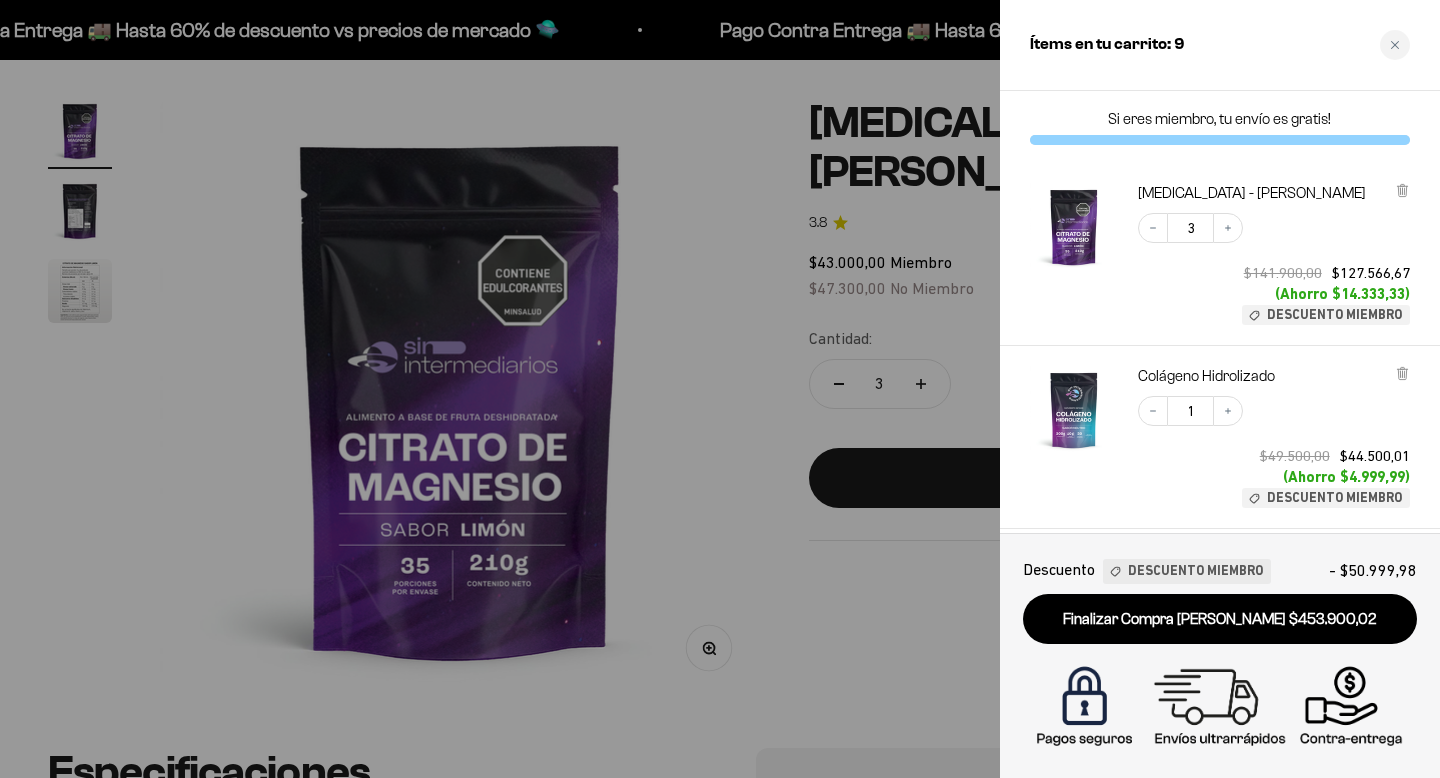 click at bounding box center (720, 389) 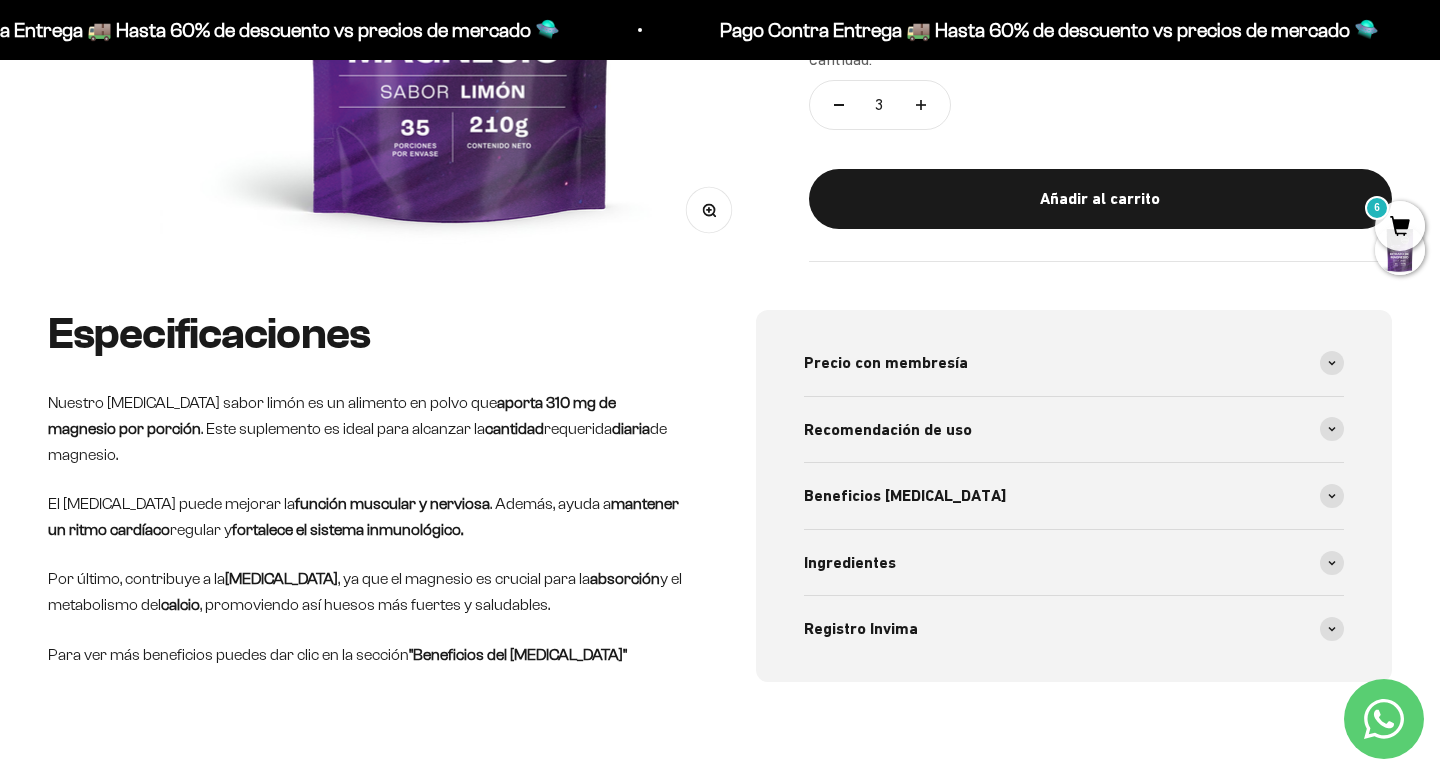 scroll, scrollTop: 0, scrollLeft: 0, axis: both 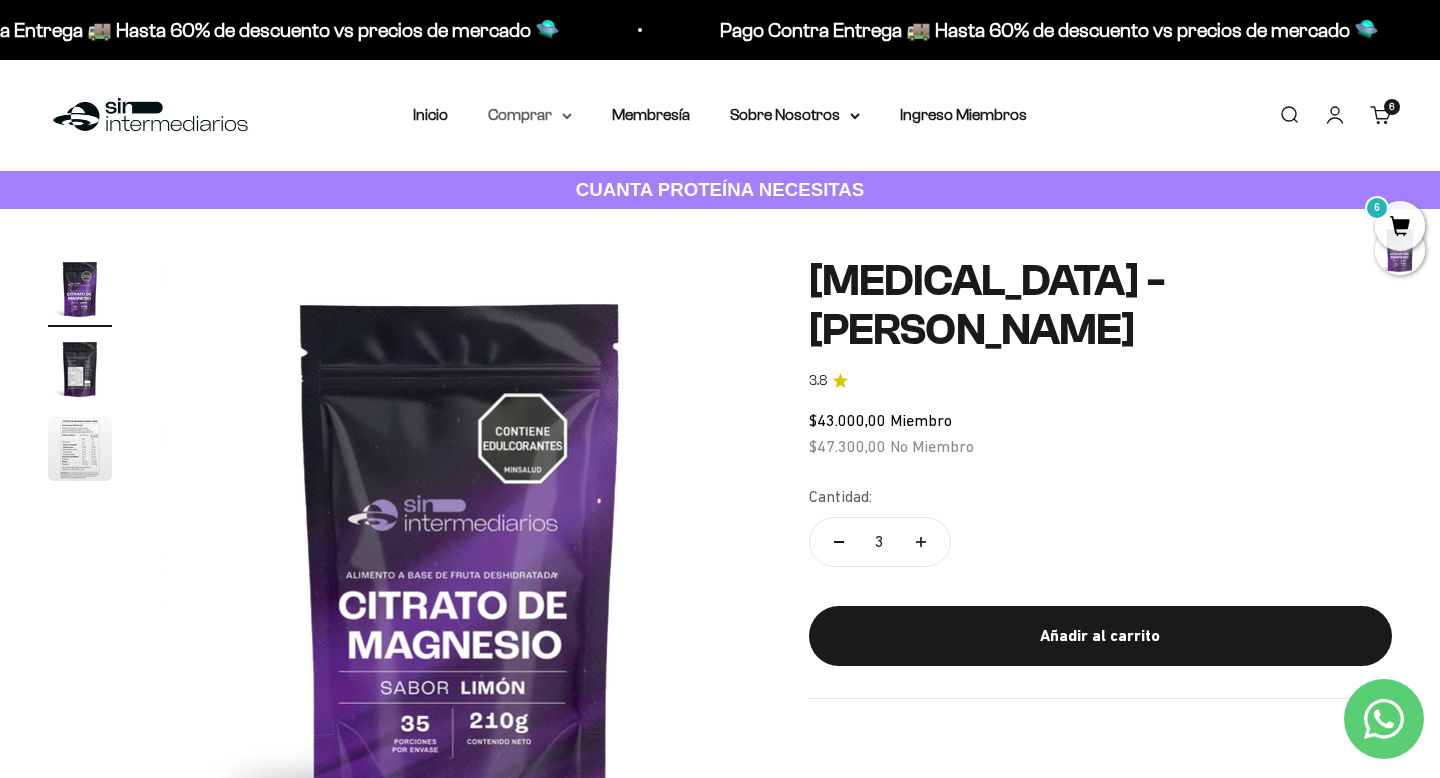 click on "Comprar" at bounding box center (530, 115) 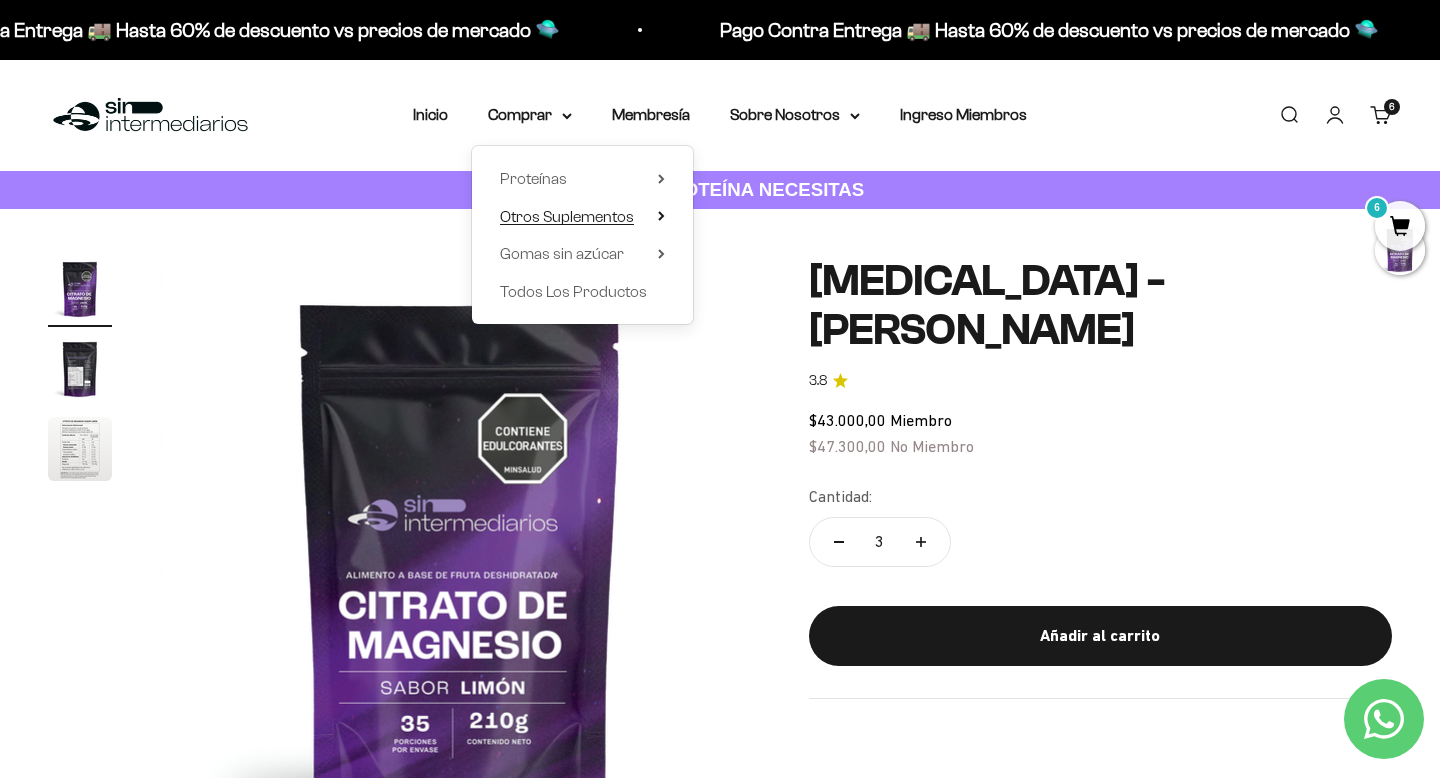 click on "Otros Suplementos" at bounding box center (567, 216) 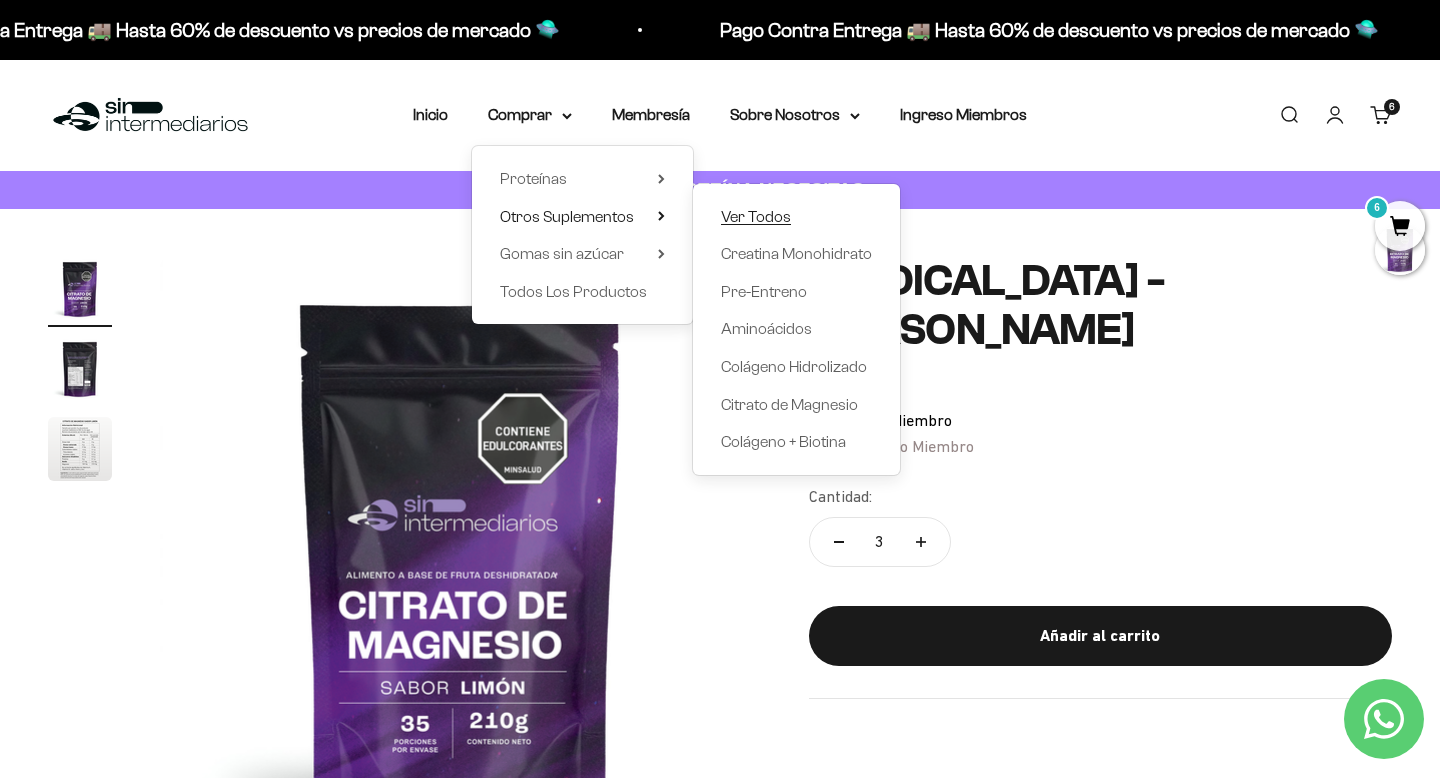 click on "Ver Todos" at bounding box center (756, 216) 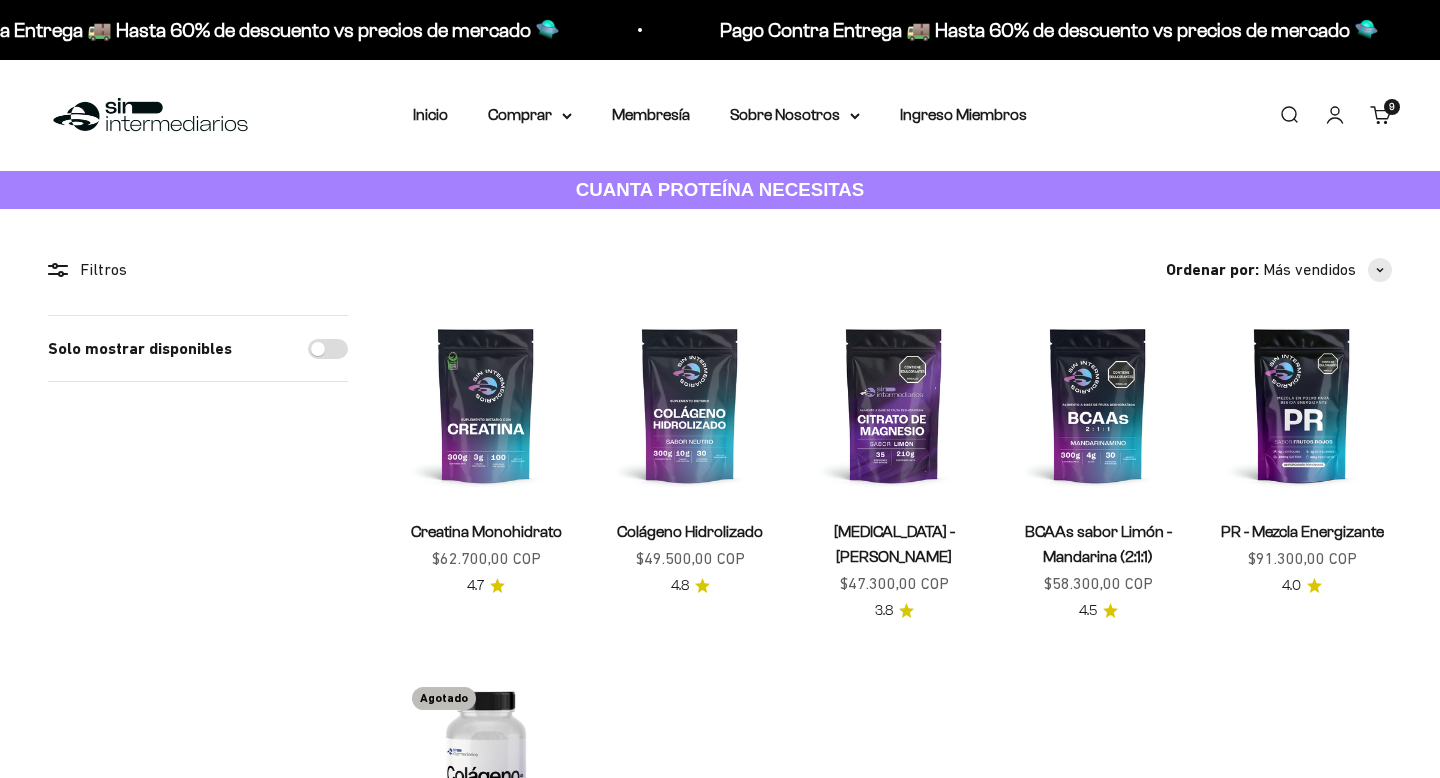 scroll, scrollTop: 0, scrollLeft: 0, axis: both 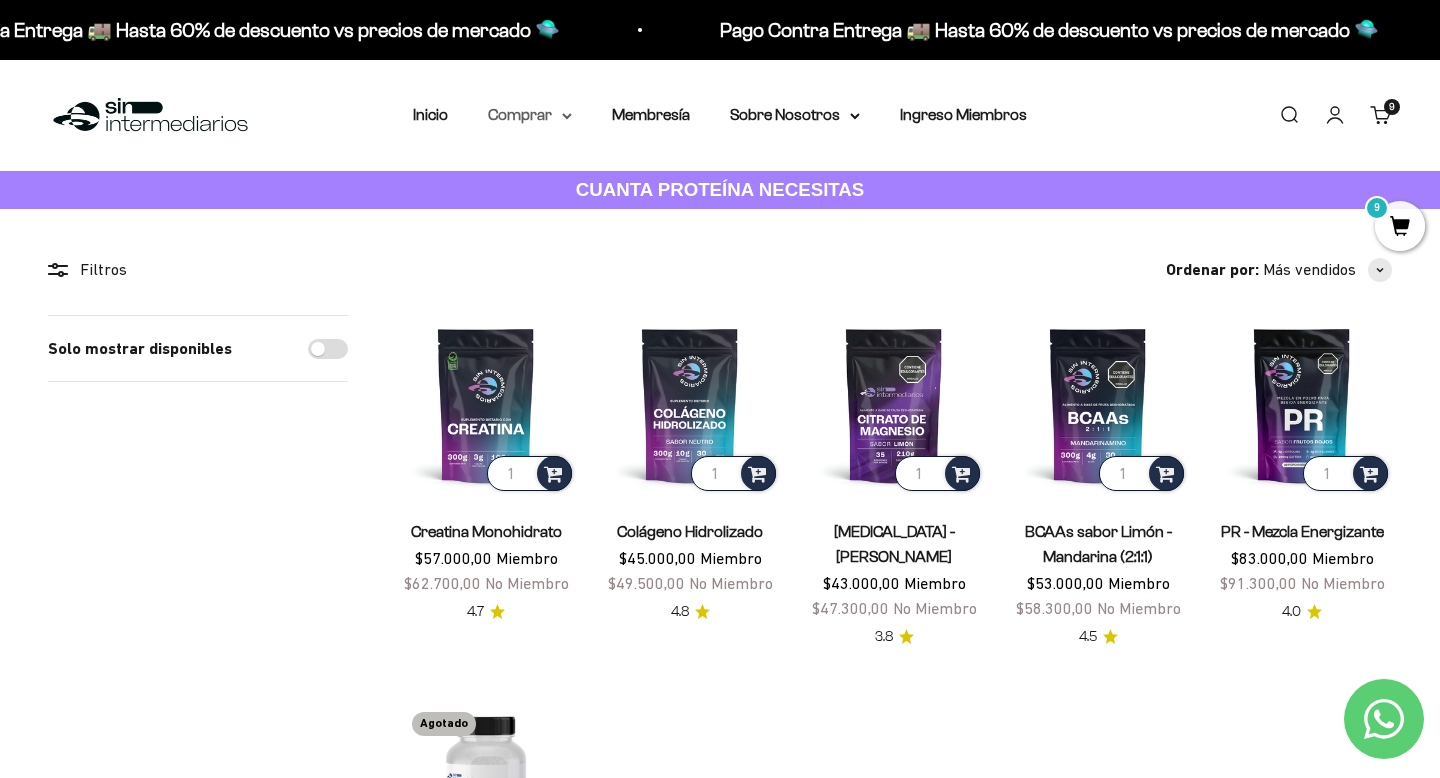 click on "Comprar" at bounding box center [530, 115] 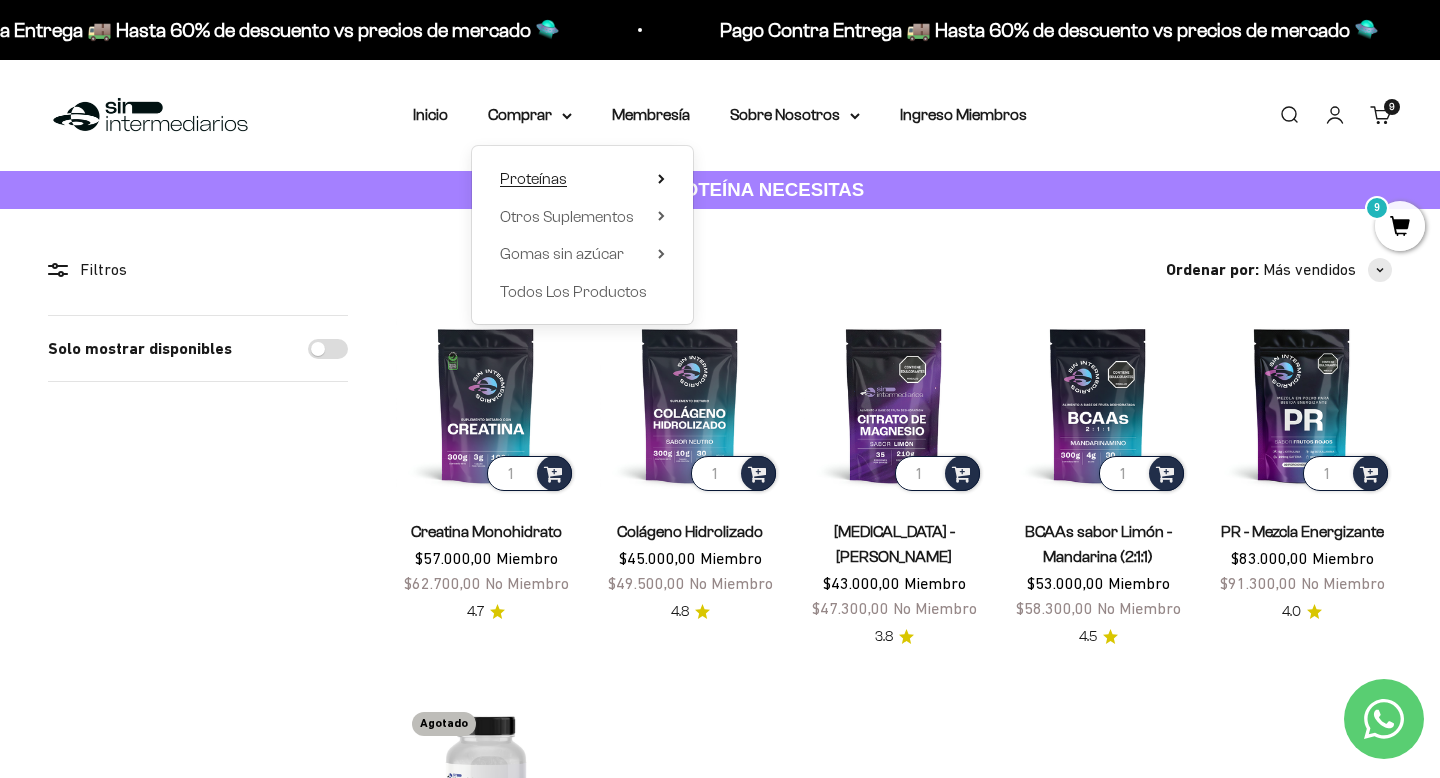 click on "Proteínas" at bounding box center [533, 178] 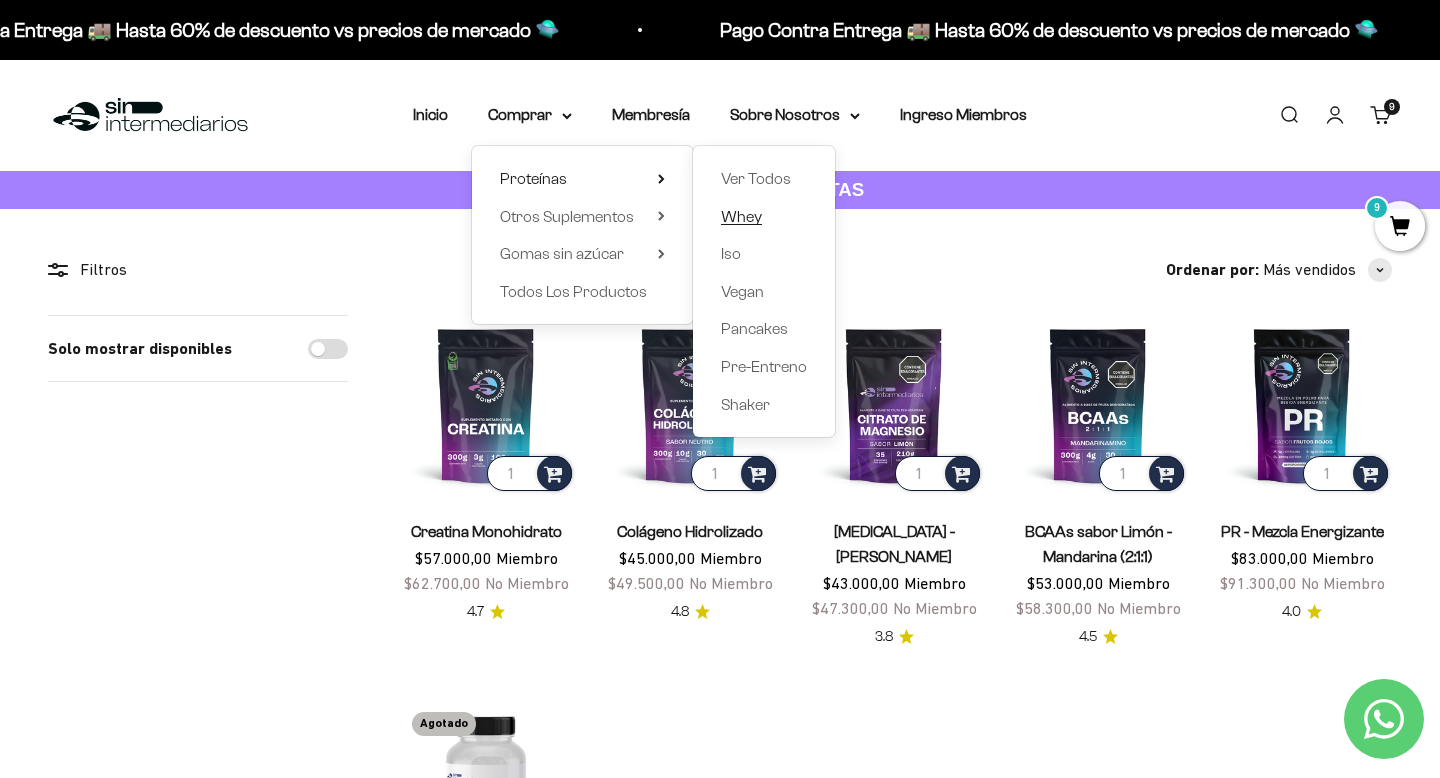 click on "Whey" at bounding box center (741, 216) 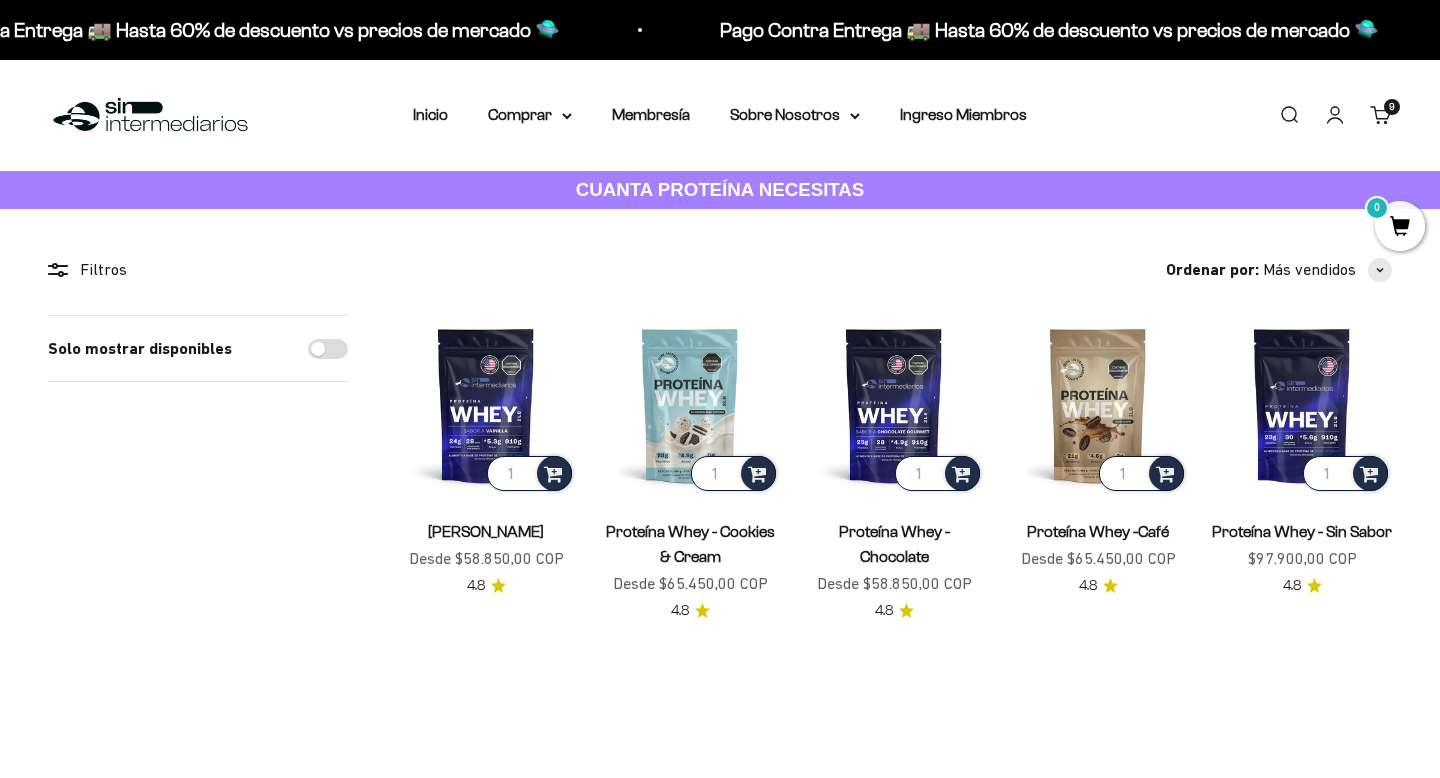scroll, scrollTop: 0, scrollLeft: 0, axis: both 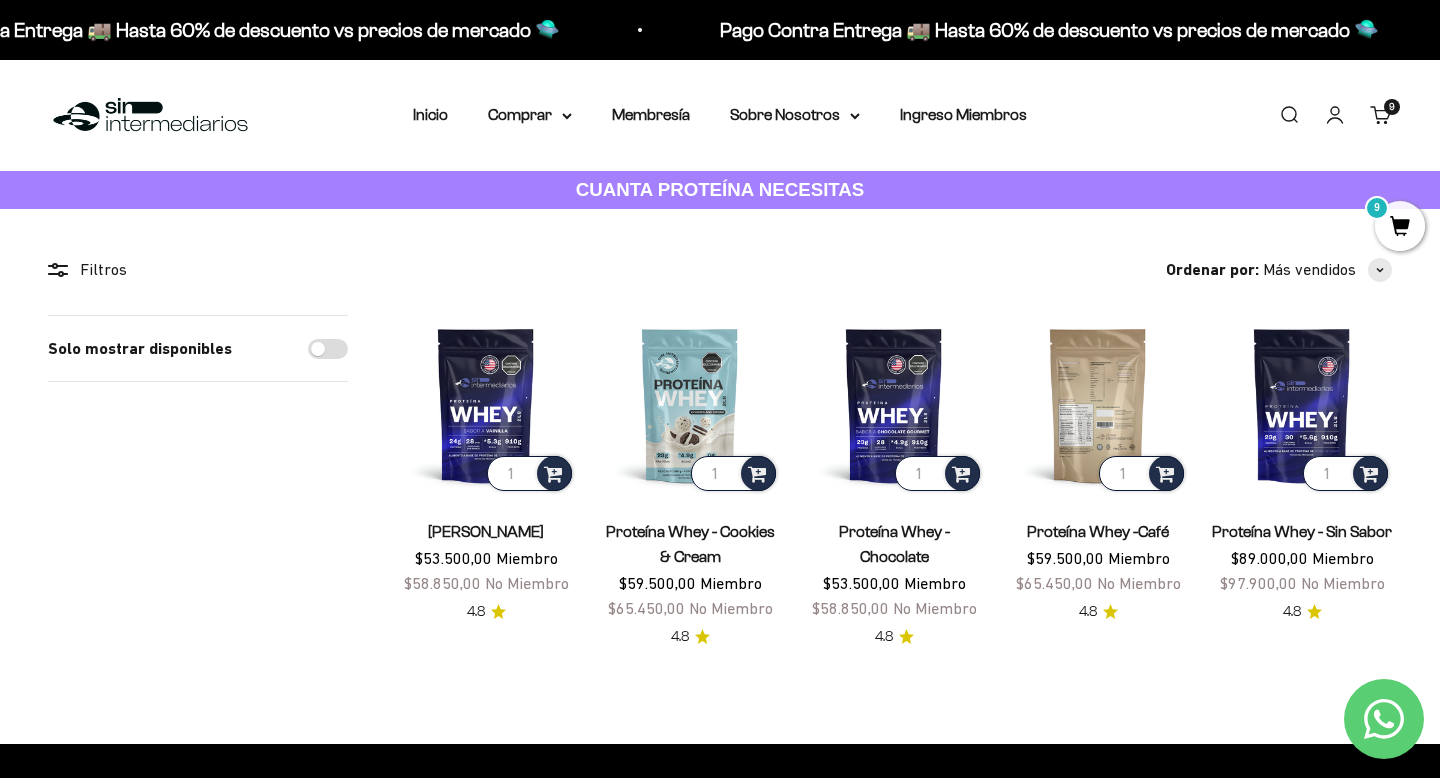 click at bounding box center [1098, 405] 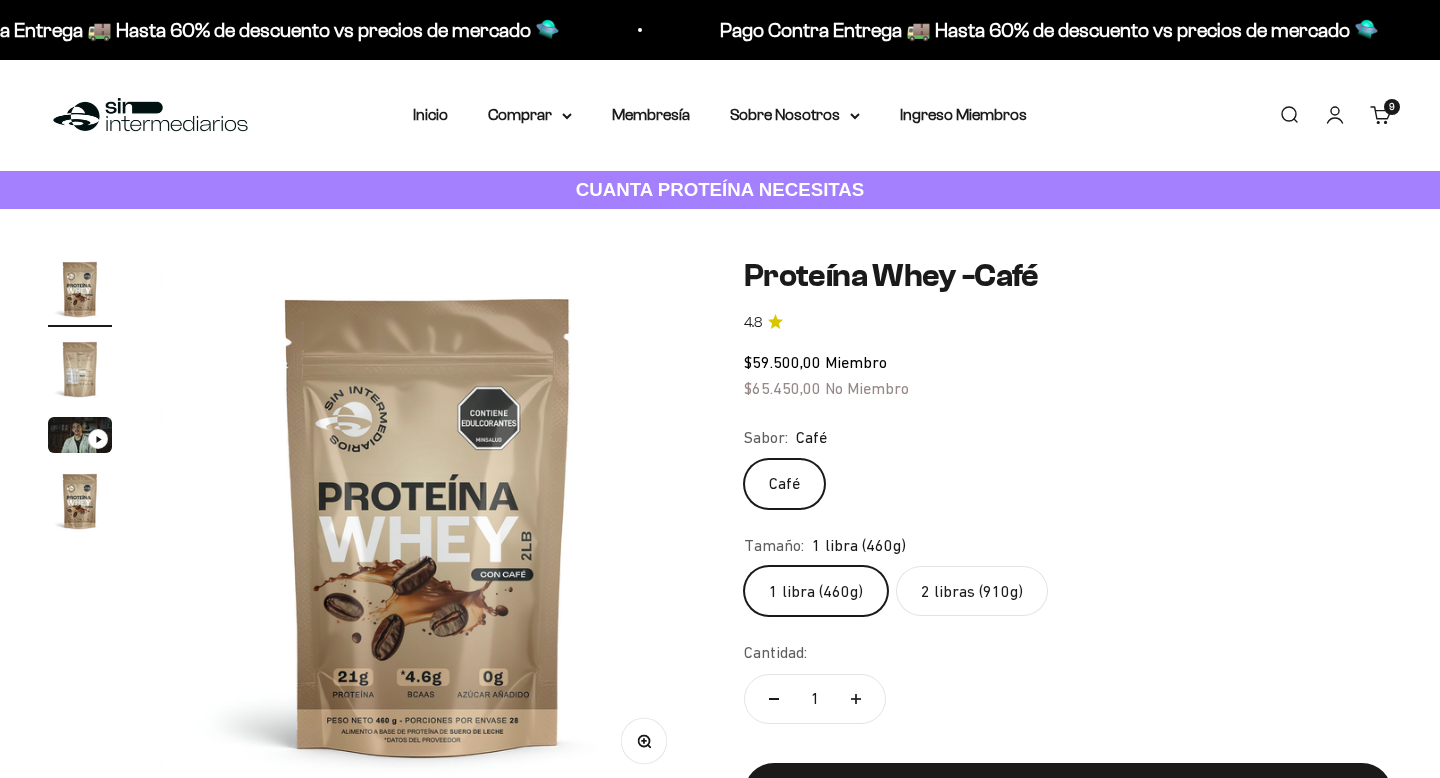 scroll, scrollTop: 0, scrollLeft: 0, axis: both 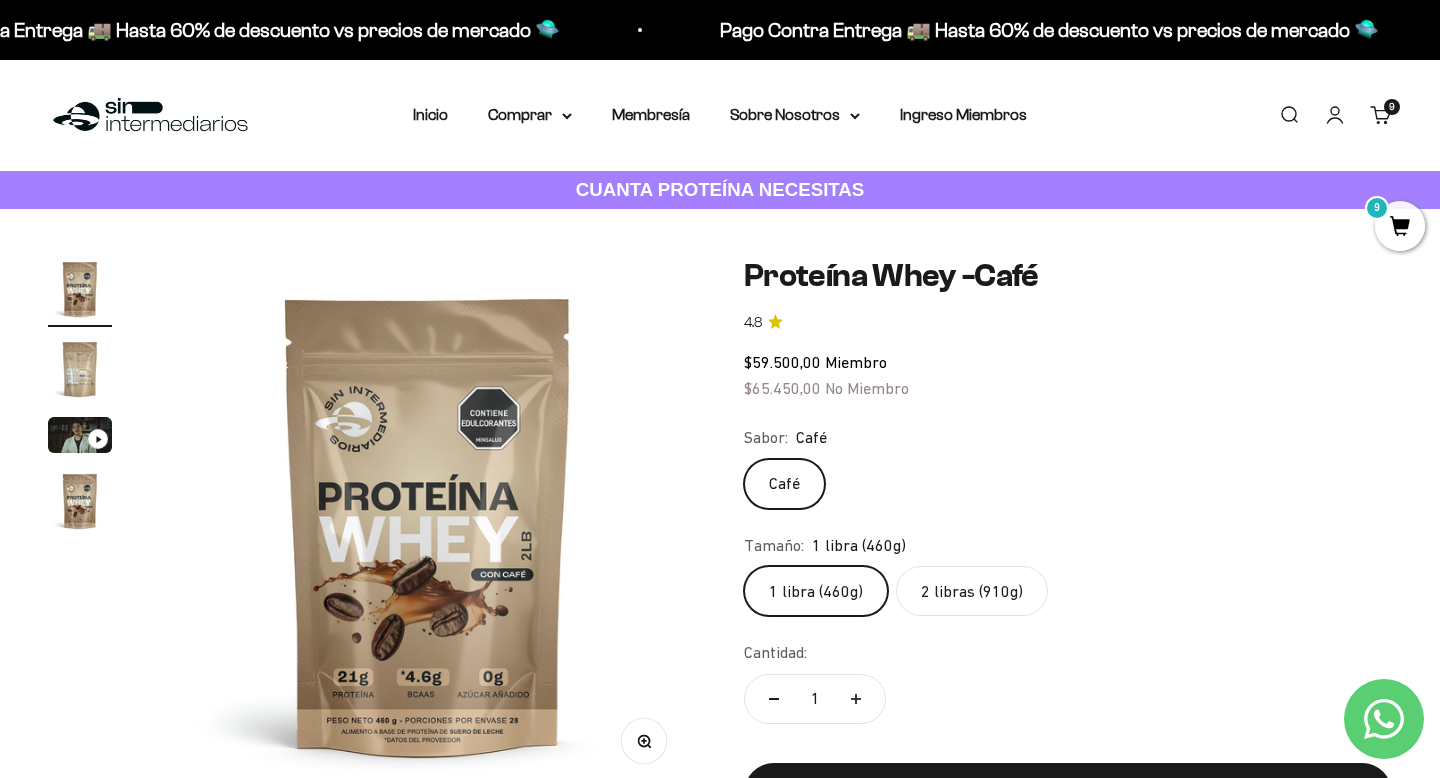 click on "2 libras (910g)" 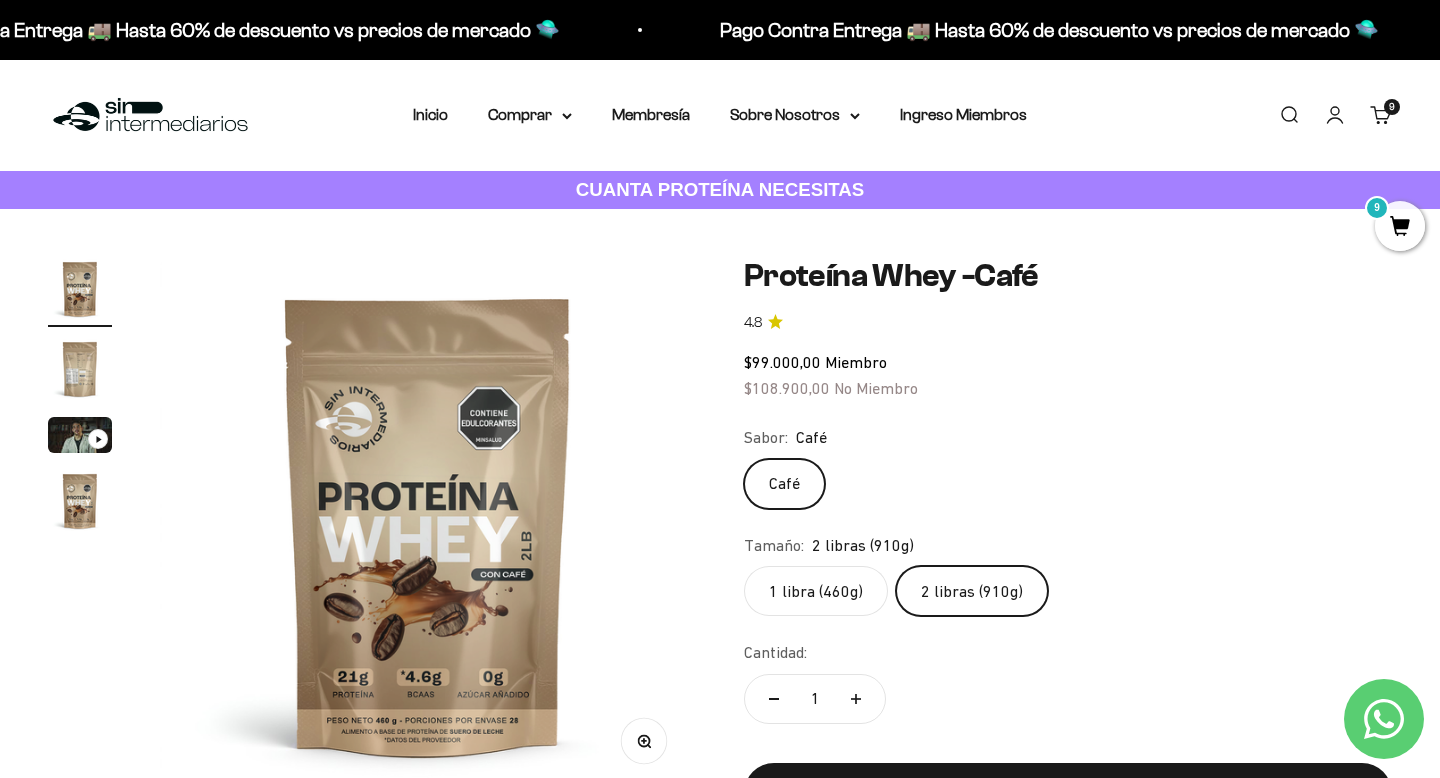 click on "1 libra (460g)" 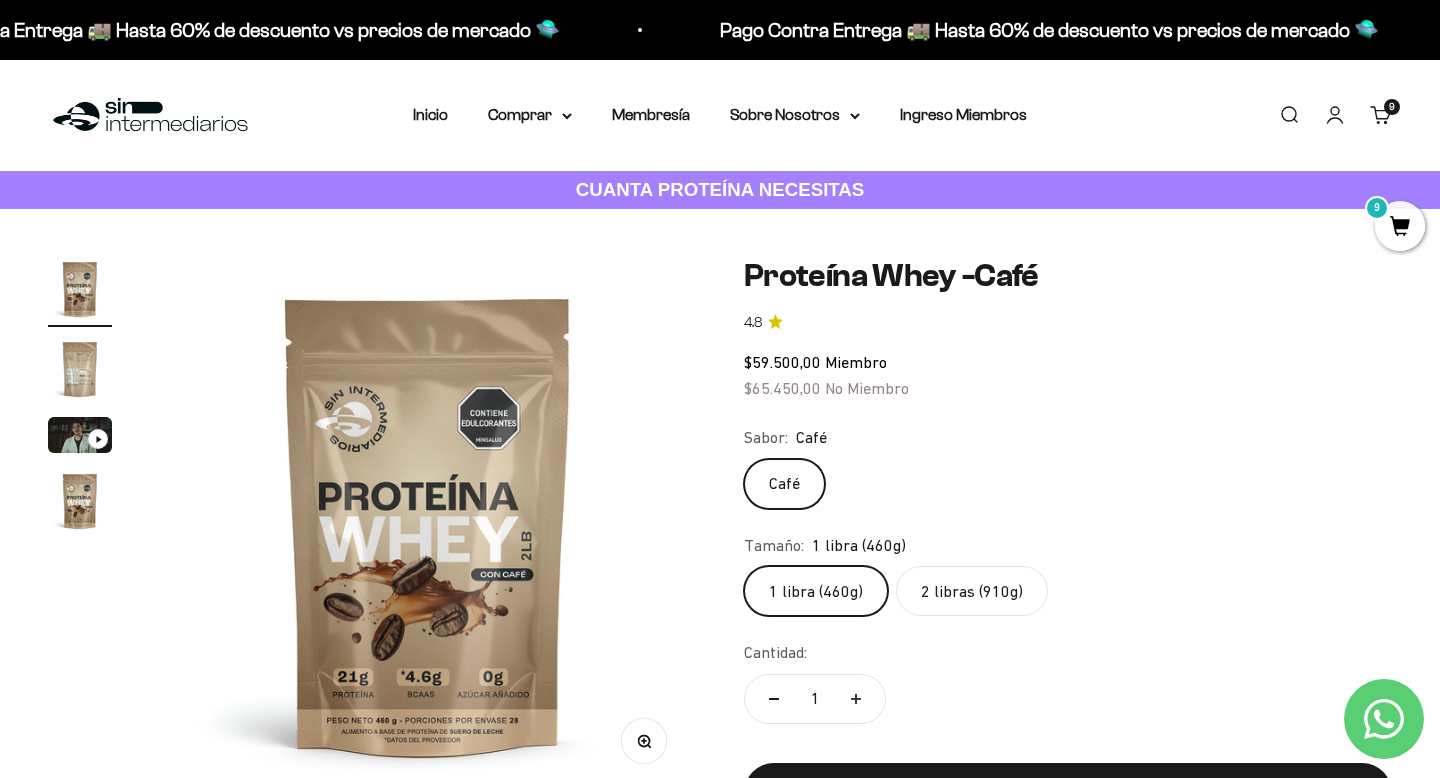 click on "2 libras (910g)" 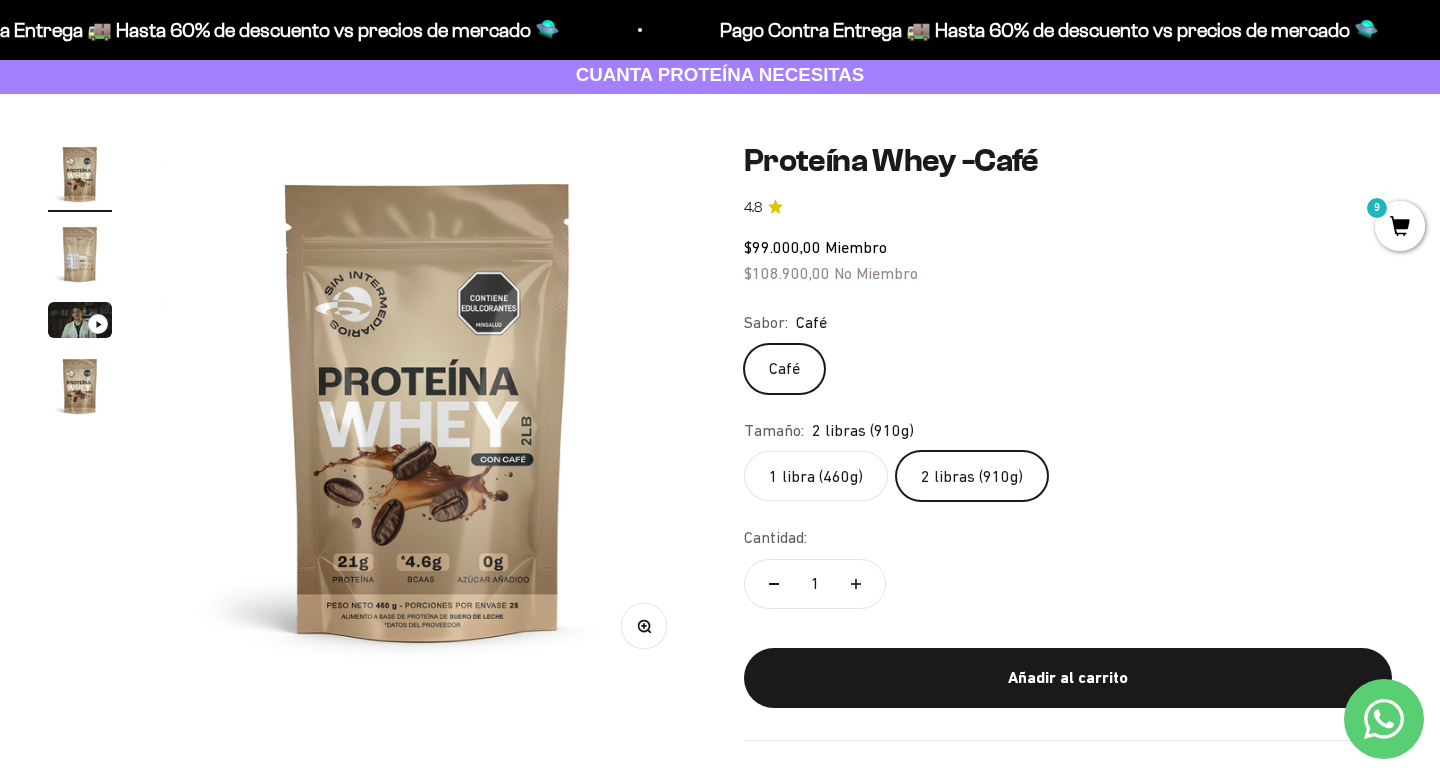 scroll, scrollTop: 0, scrollLeft: 0, axis: both 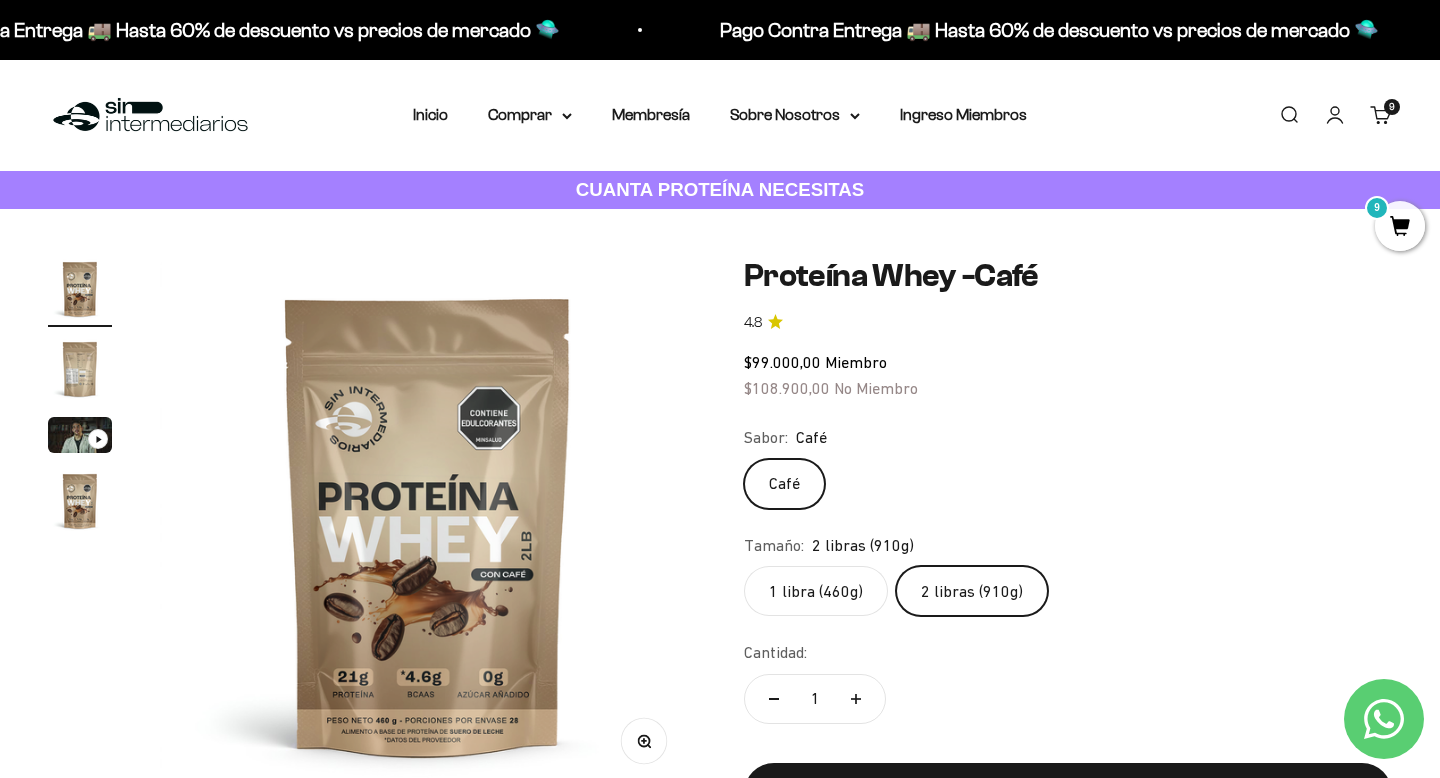 click on "9" at bounding box center [1400, 226] 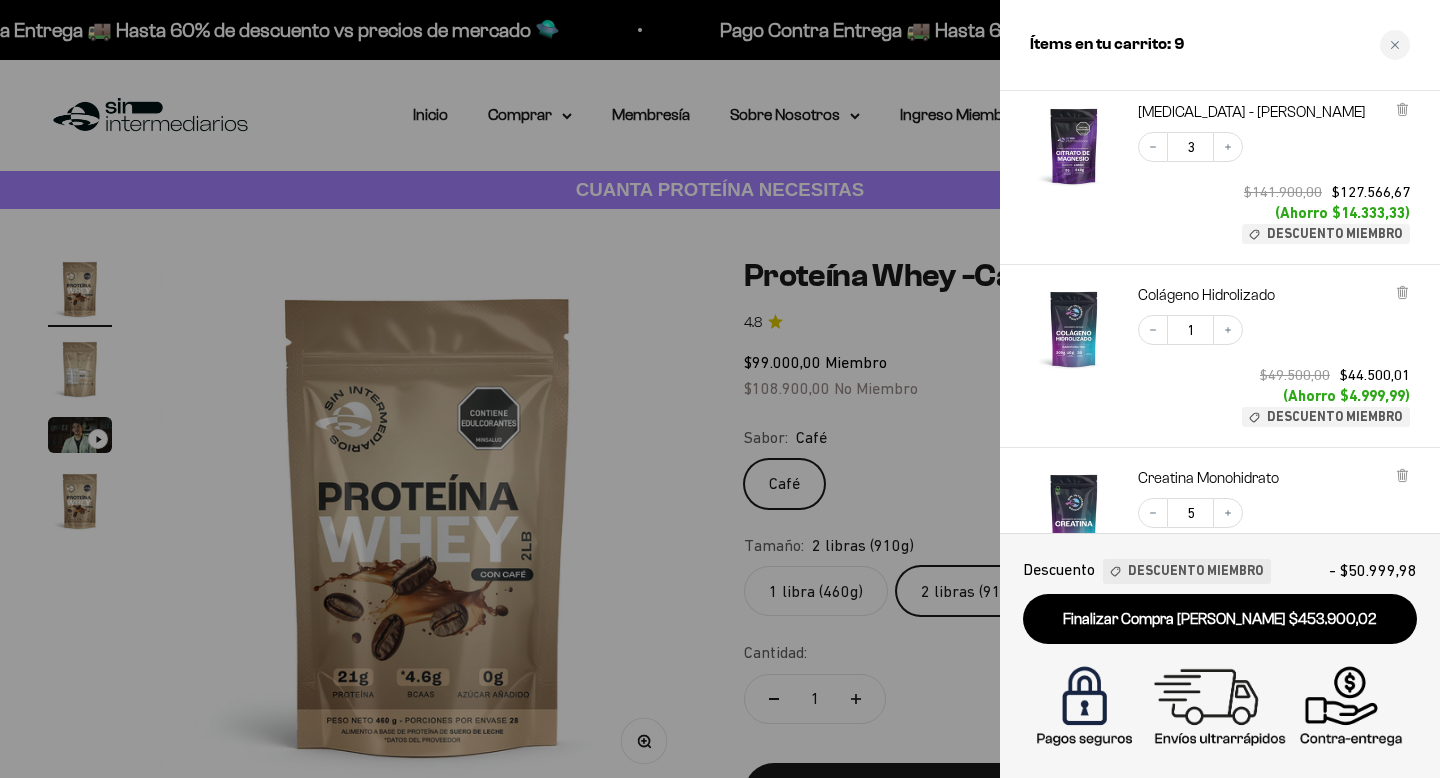 scroll, scrollTop: 0, scrollLeft: 0, axis: both 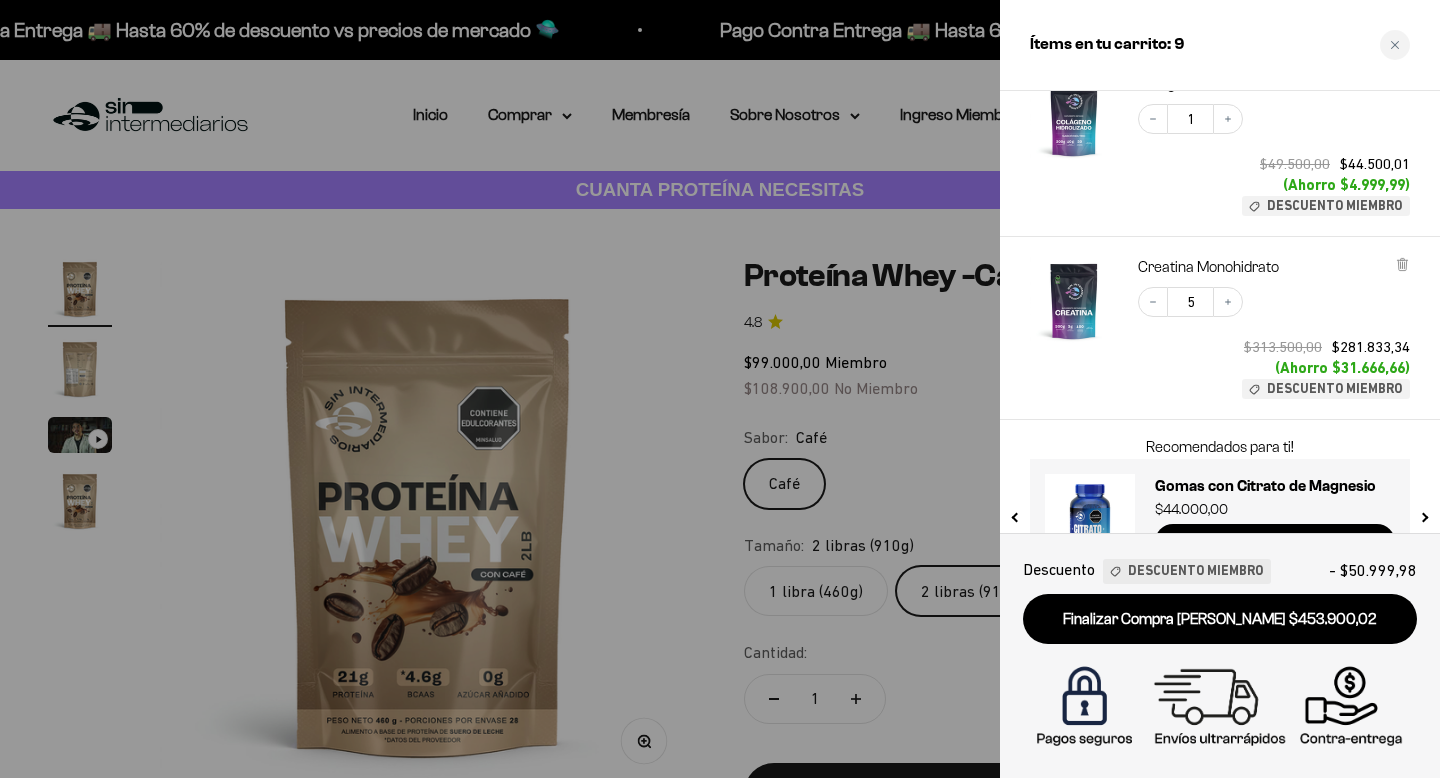 click at bounding box center [720, 389] 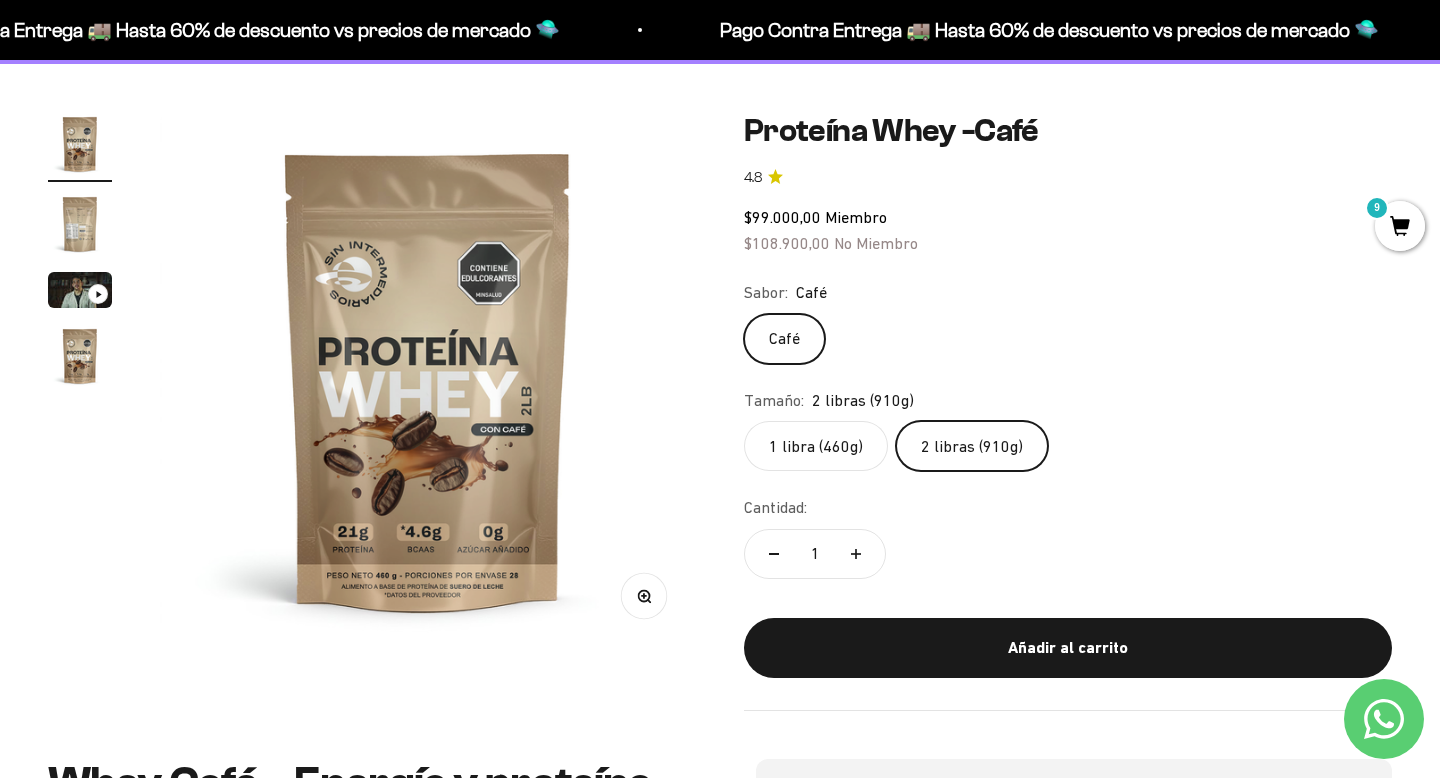 scroll, scrollTop: 143, scrollLeft: 0, axis: vertical 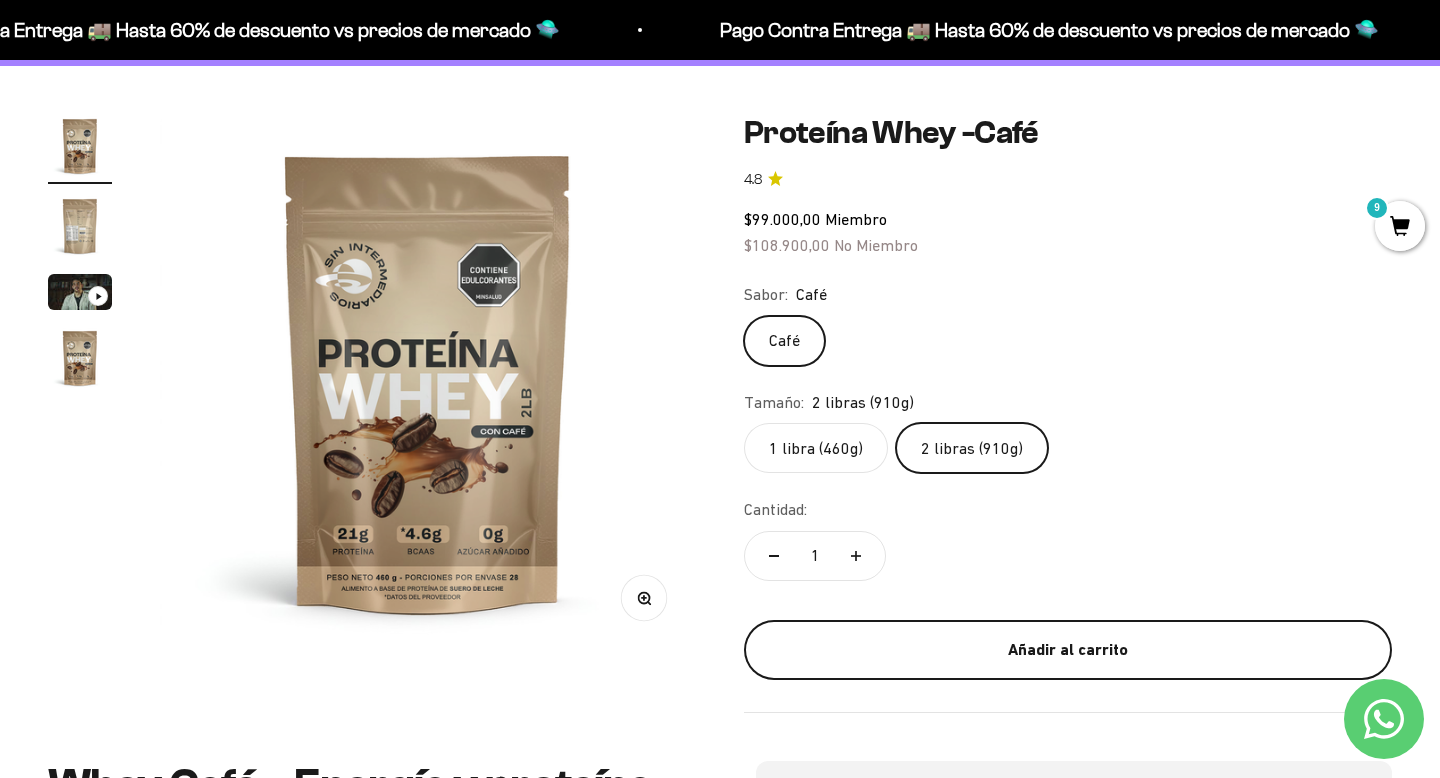 click on "Añadir al carrito" at bounding box center (1068, 650) 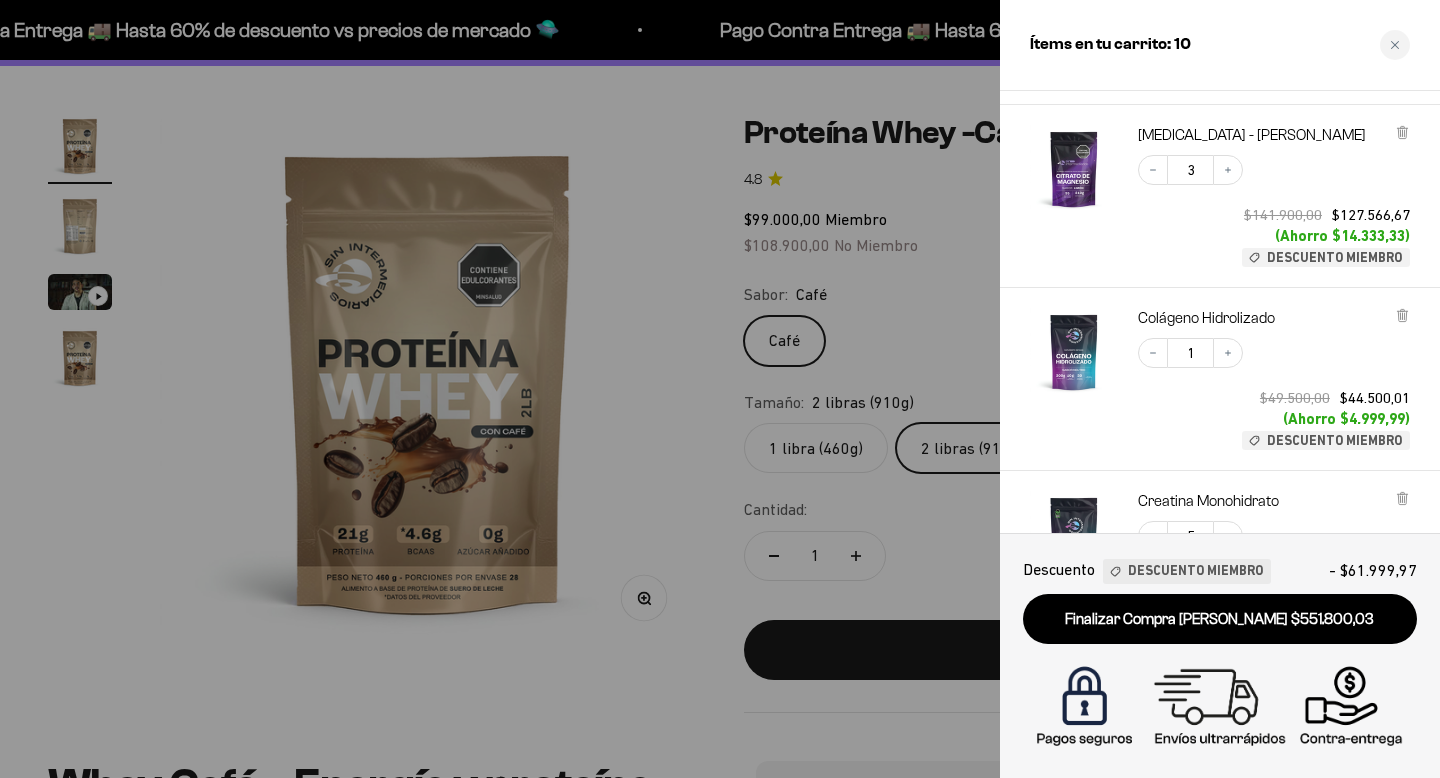 scroll, scrollTop: 526, scrollLeft: 0, axis: vertical 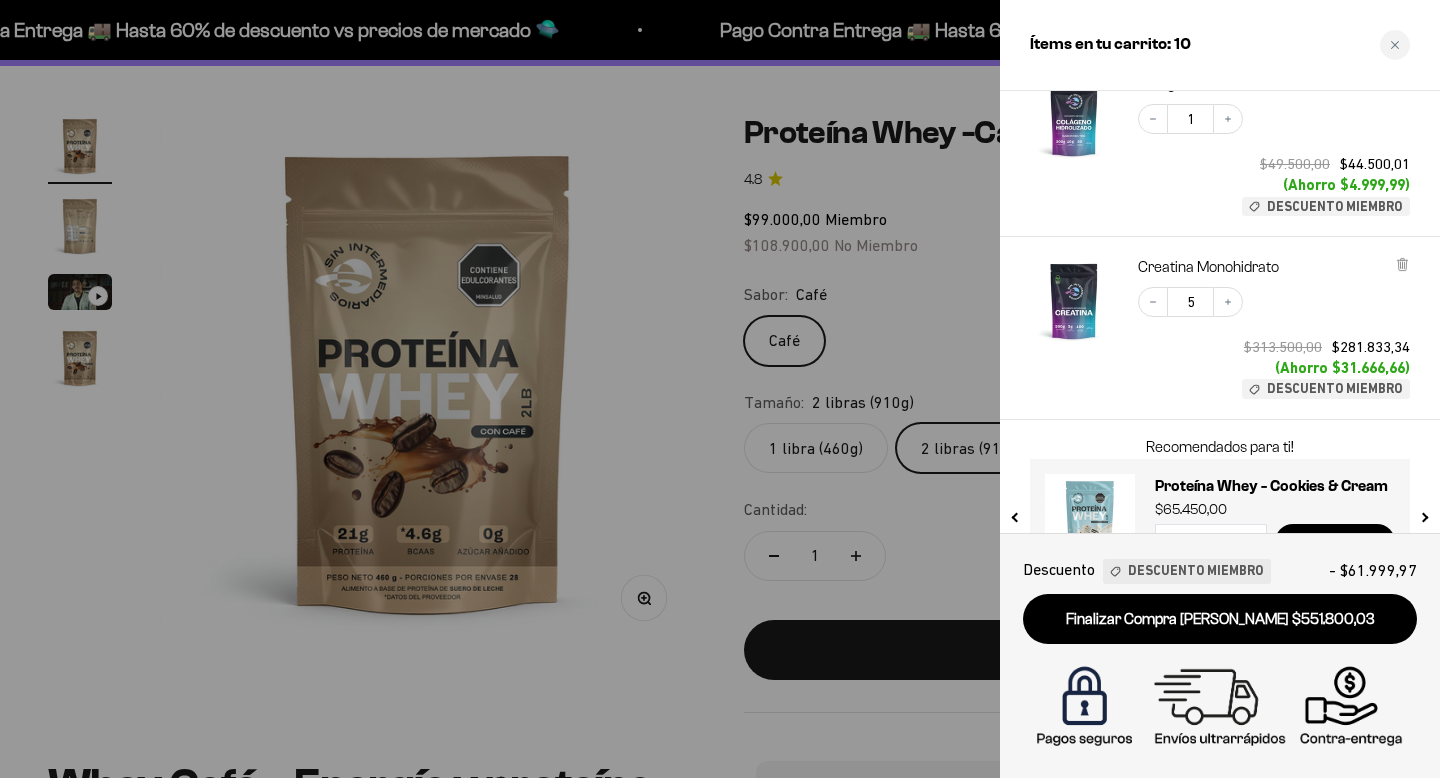 click at bounding box center (720, 389) 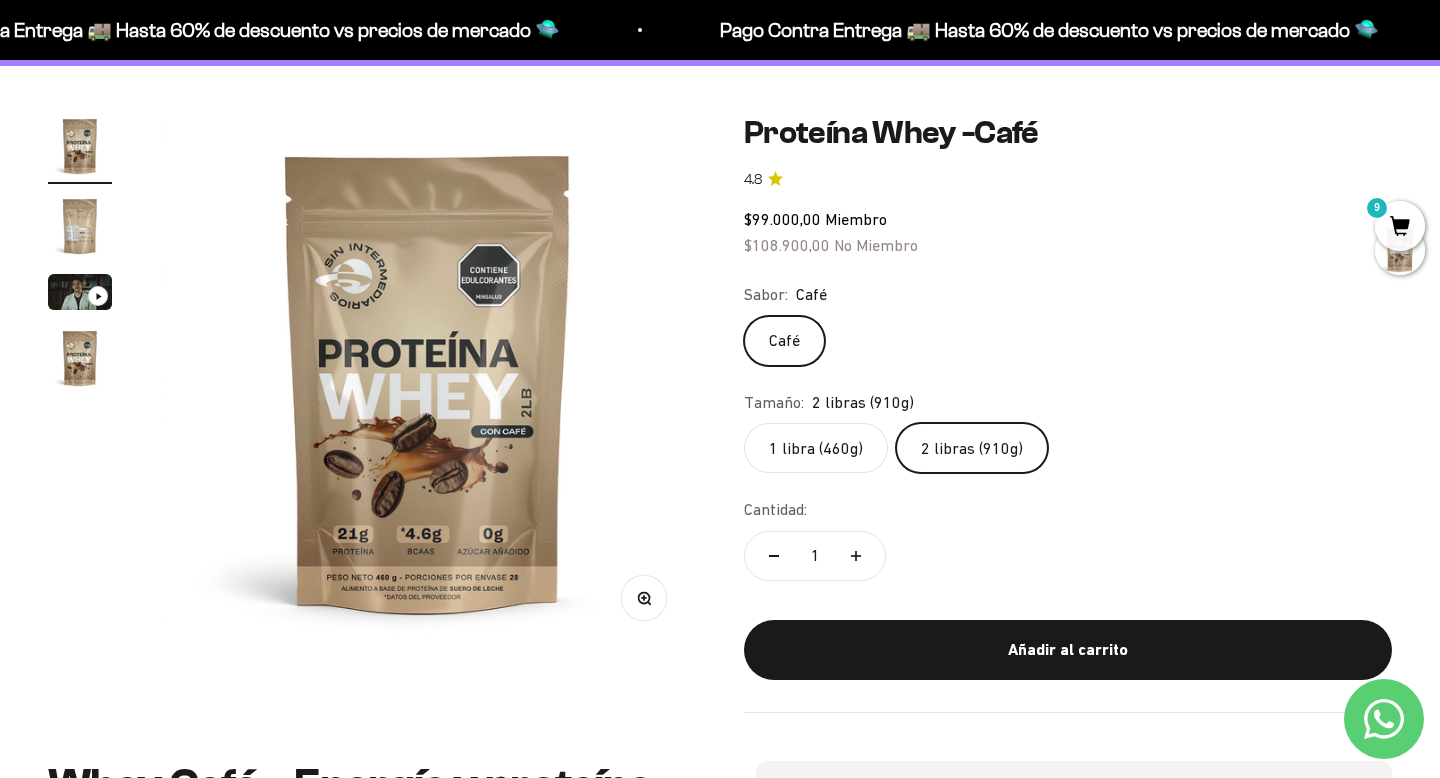 click on "9" at bounding box center (1400, 226) 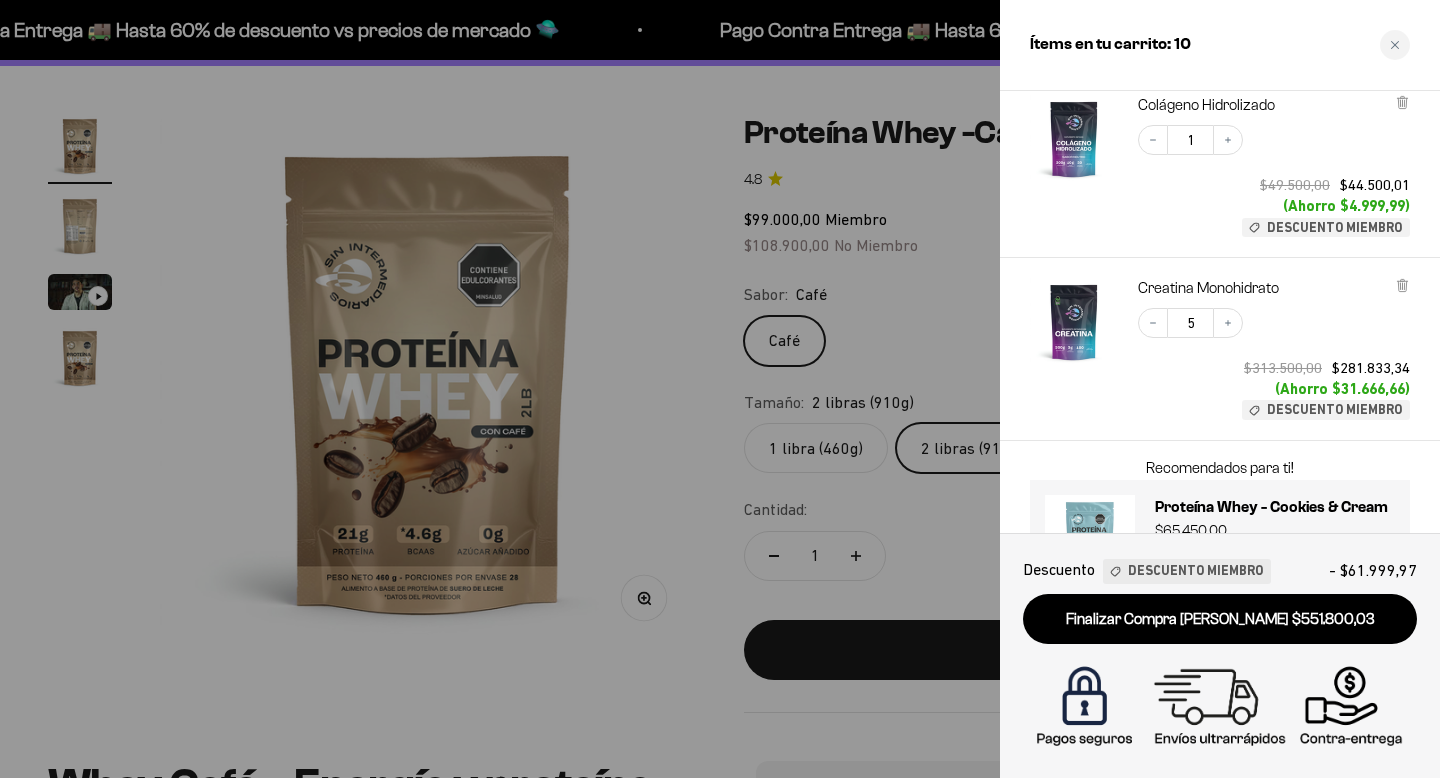 scroll, scrollTop: 587, scrollLeft: 0, axis: vertical 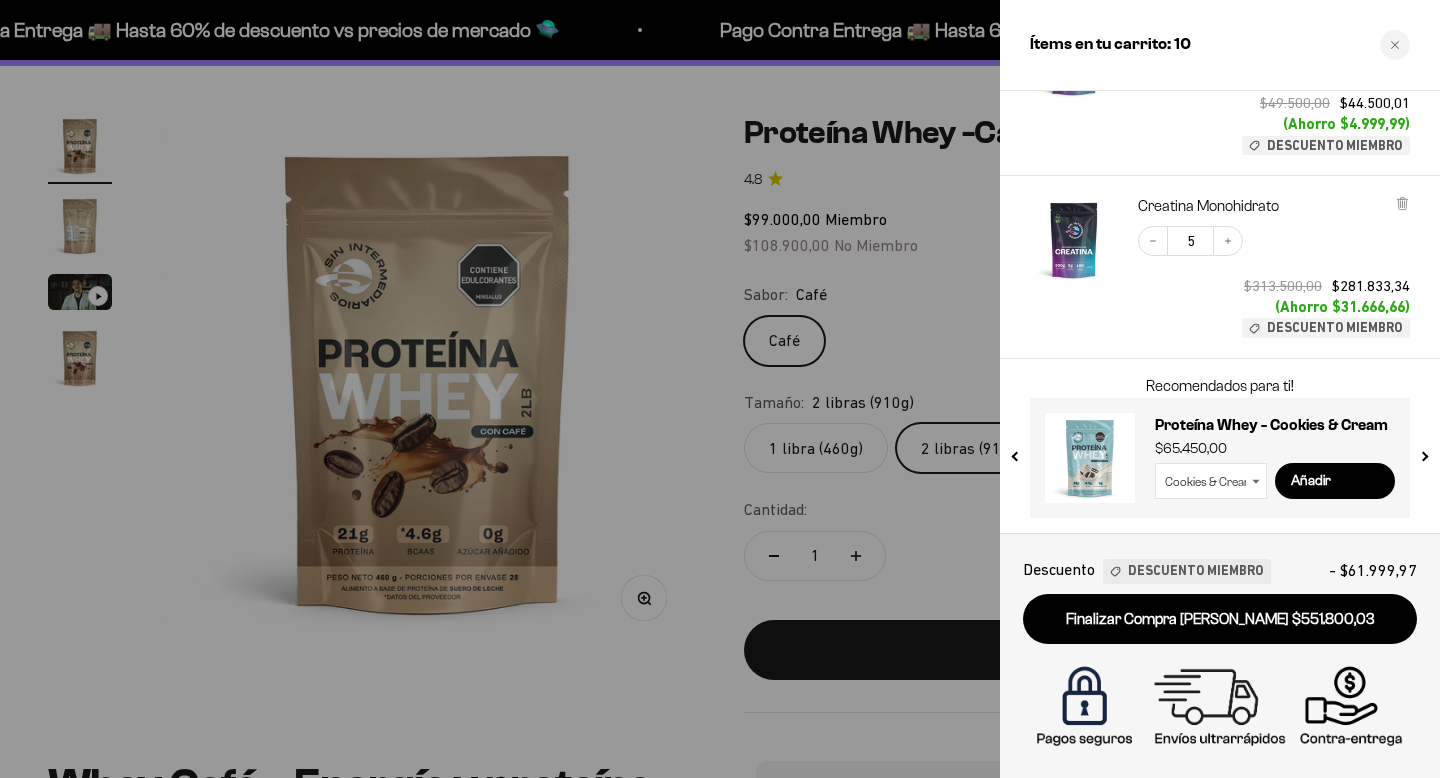 click at bounding box center (720, 389) 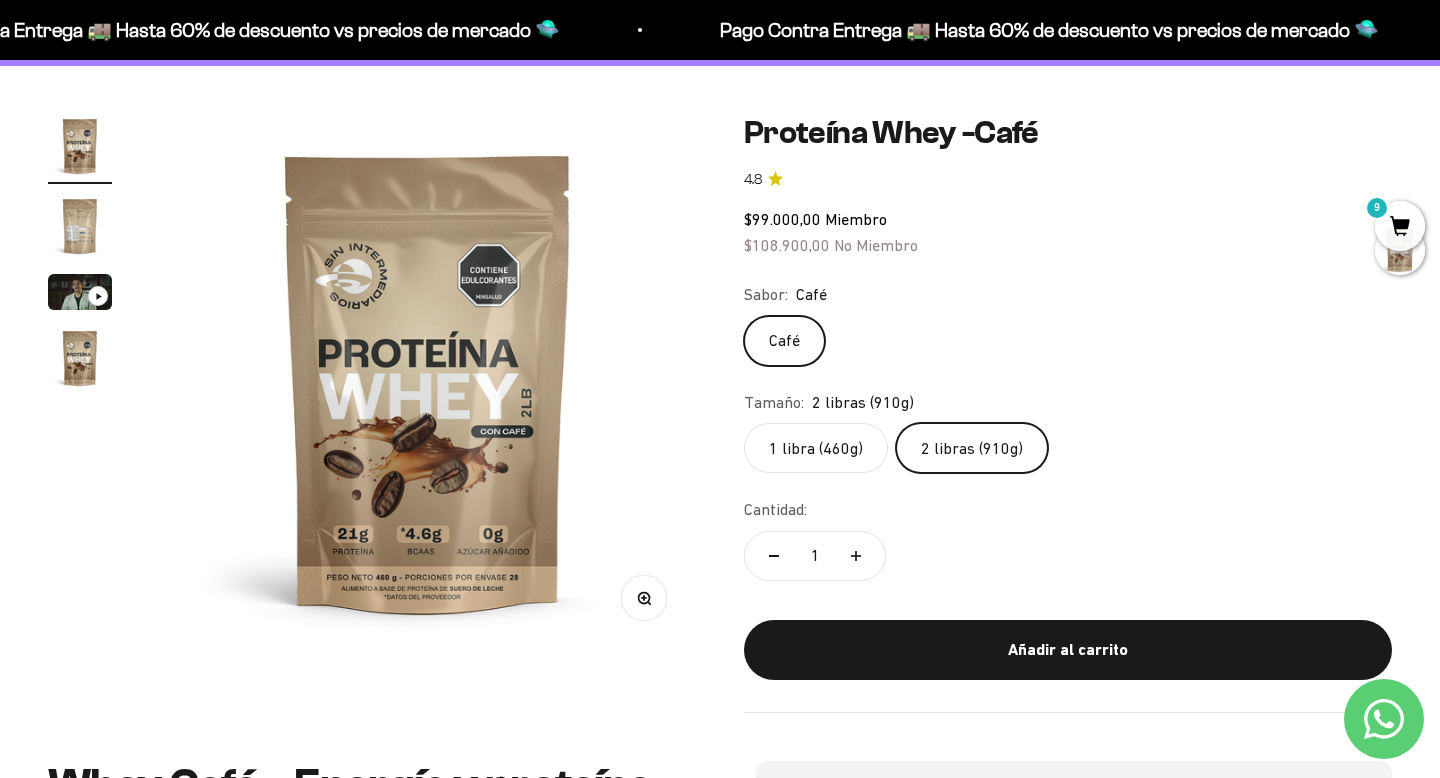 scroll, scrollTop: 0, scrollLeft: 0, axis: both 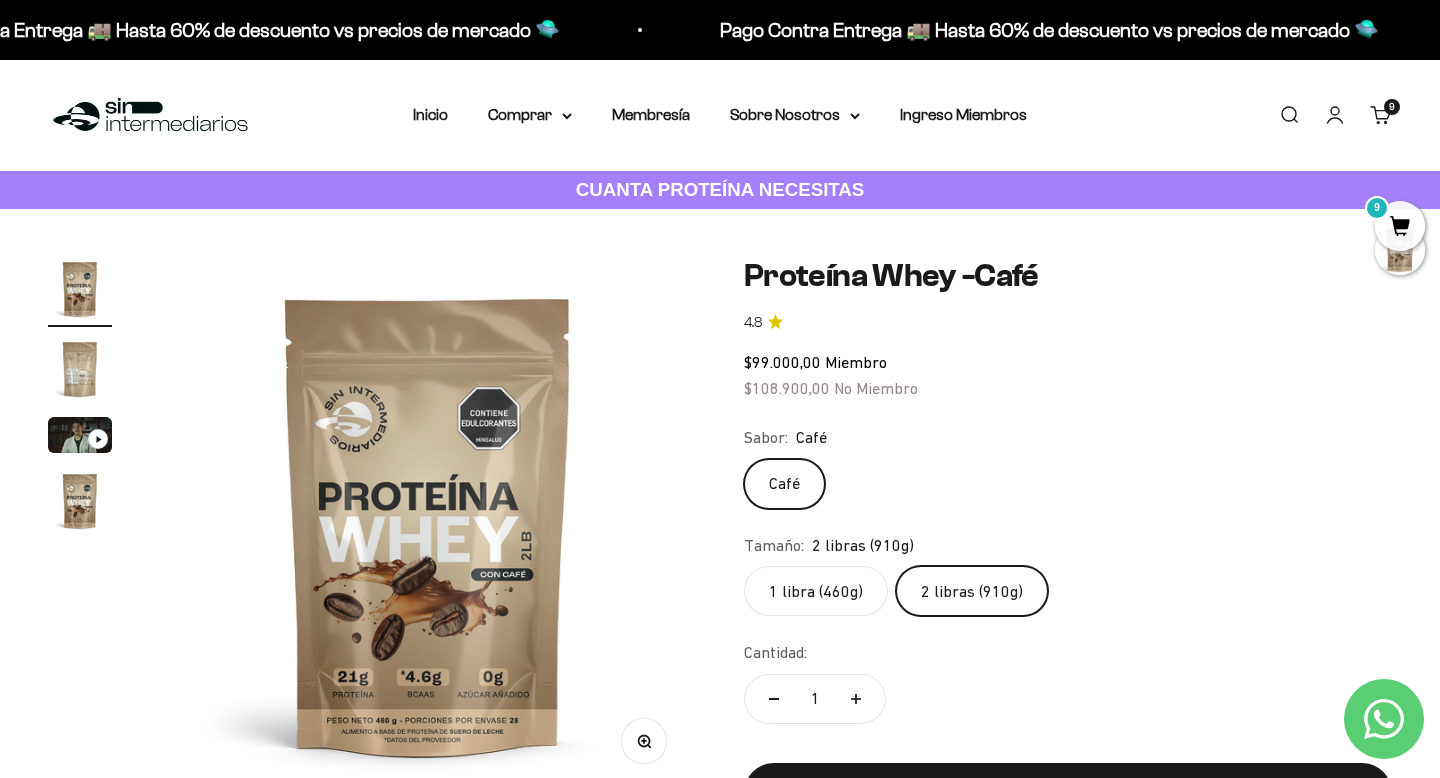 click at bounding box center (150, 115) 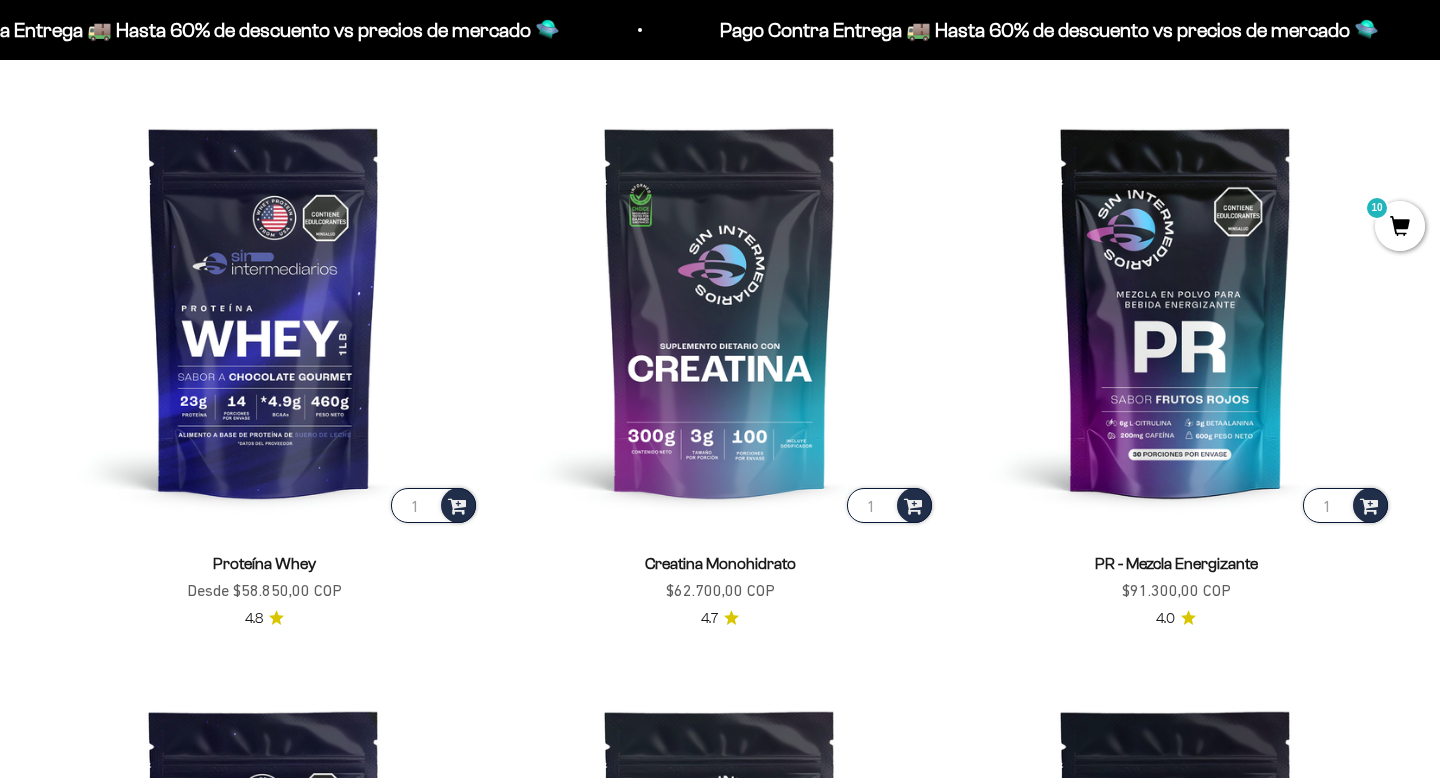 scroll, scrollTop: 826, scrollLeft: 0, axis: vertical 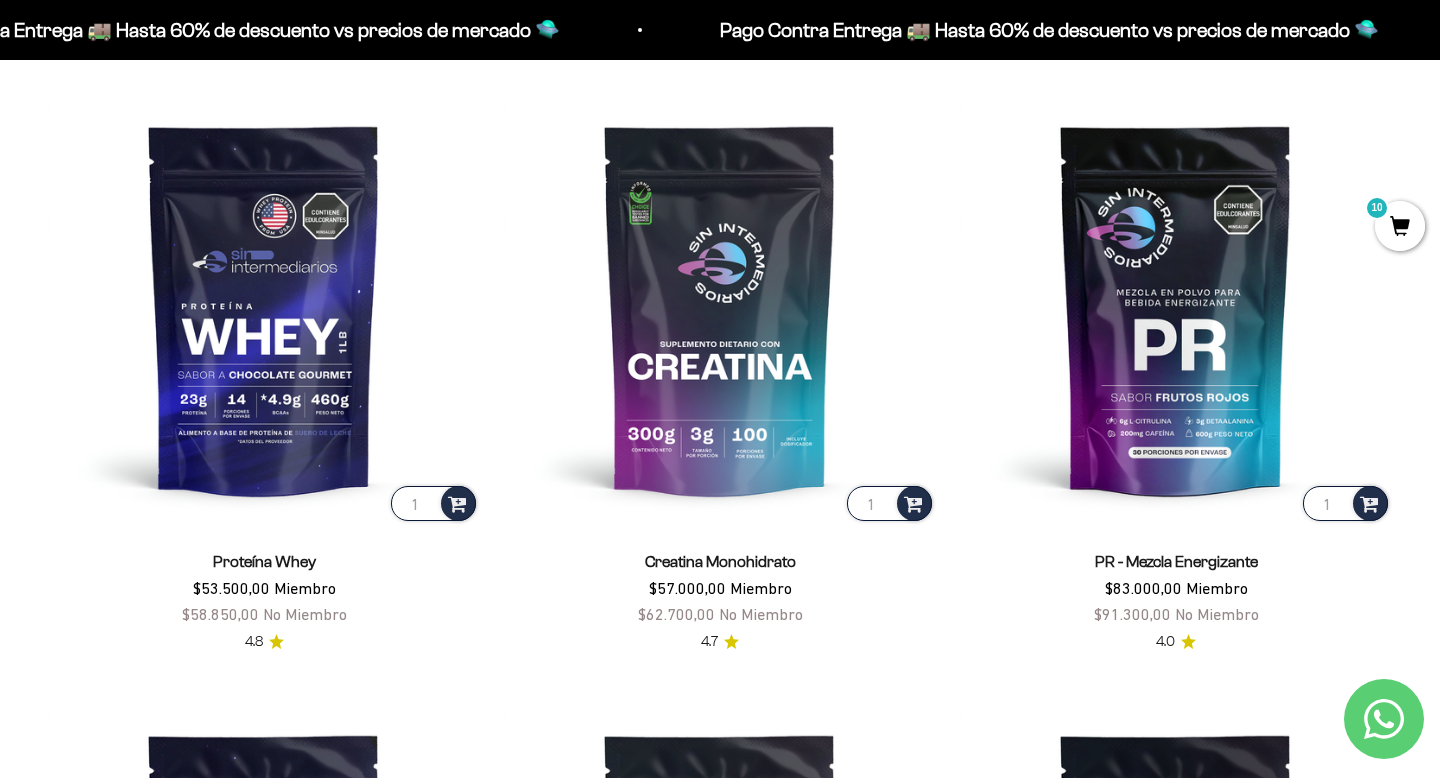 click on "10" at bounding box center [1400, 226] 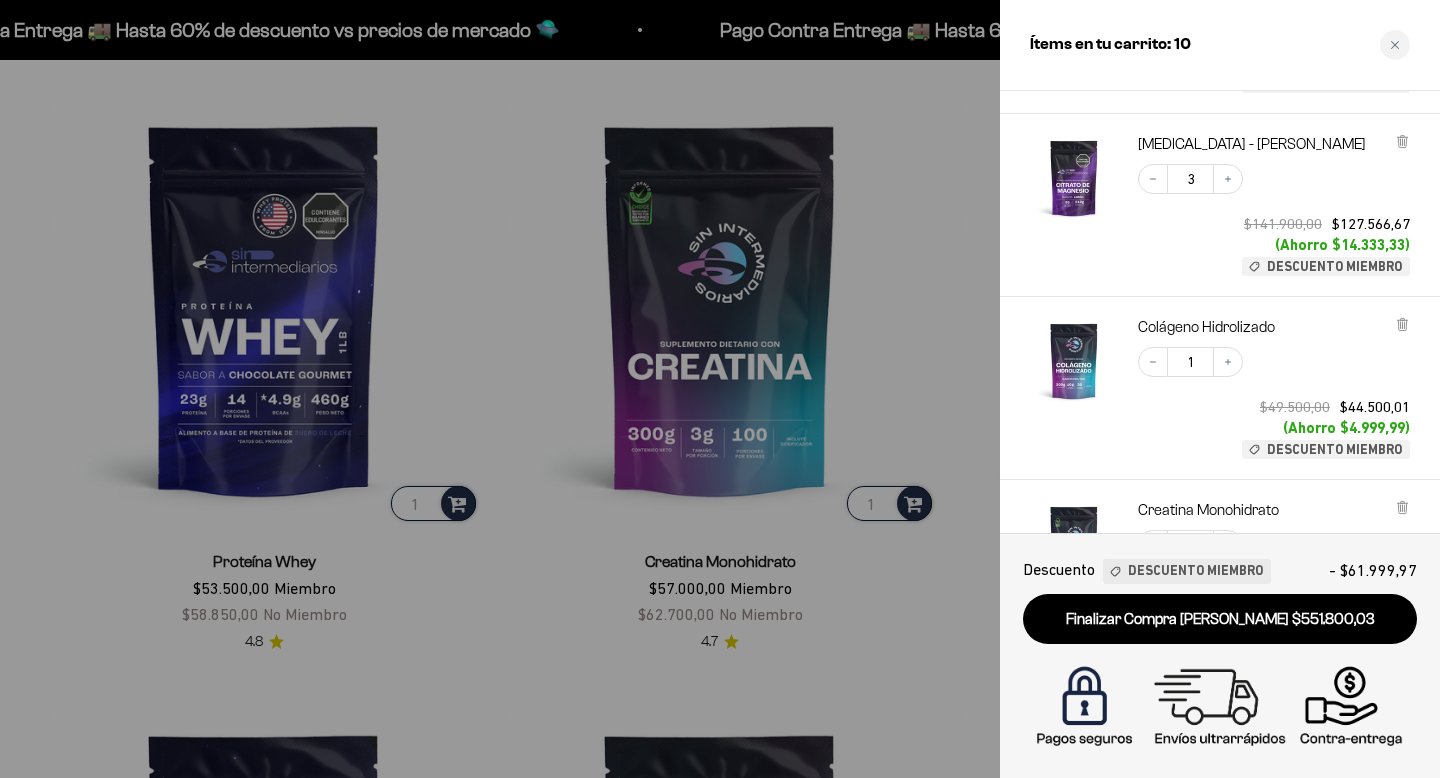 scroll, scrollTop: 281, scrollLeft: 0, axis: vertical 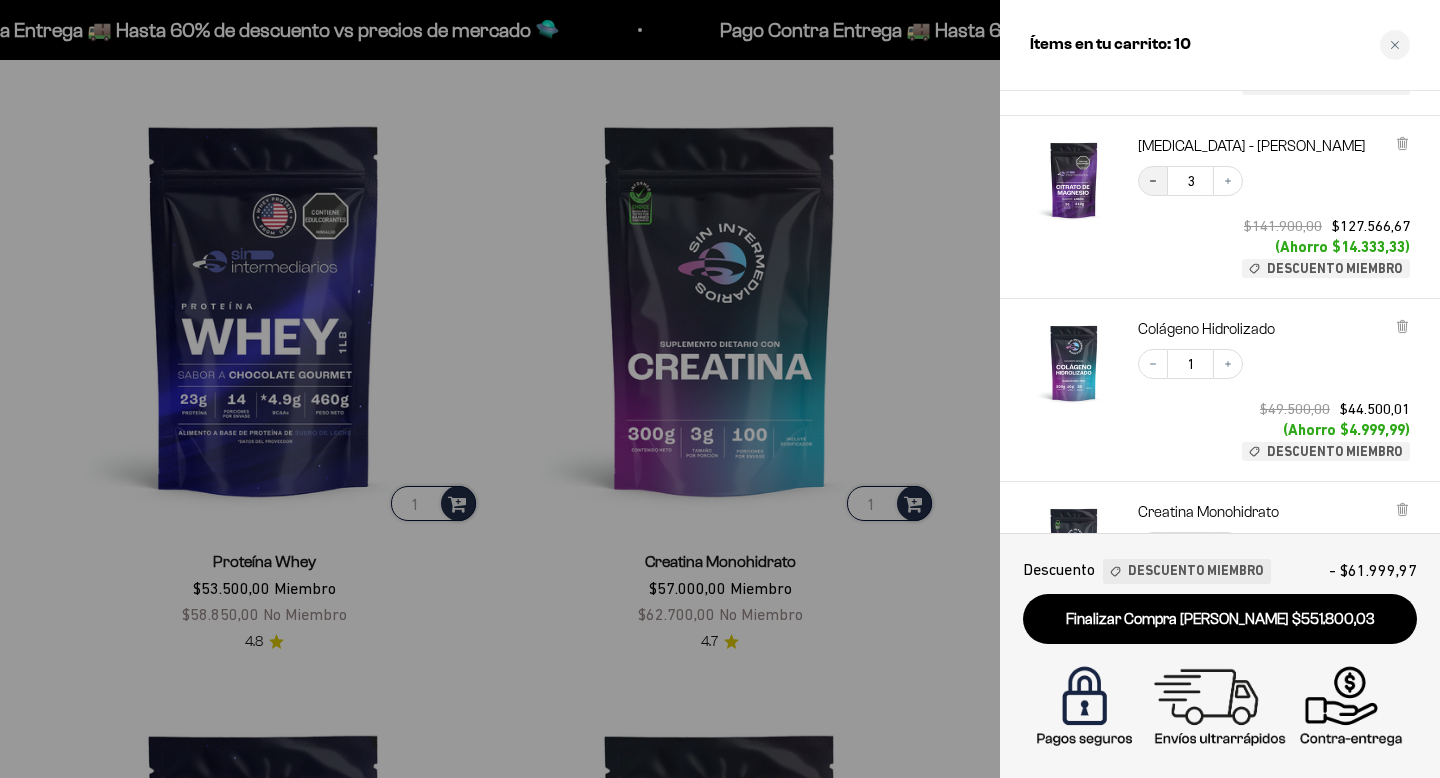click 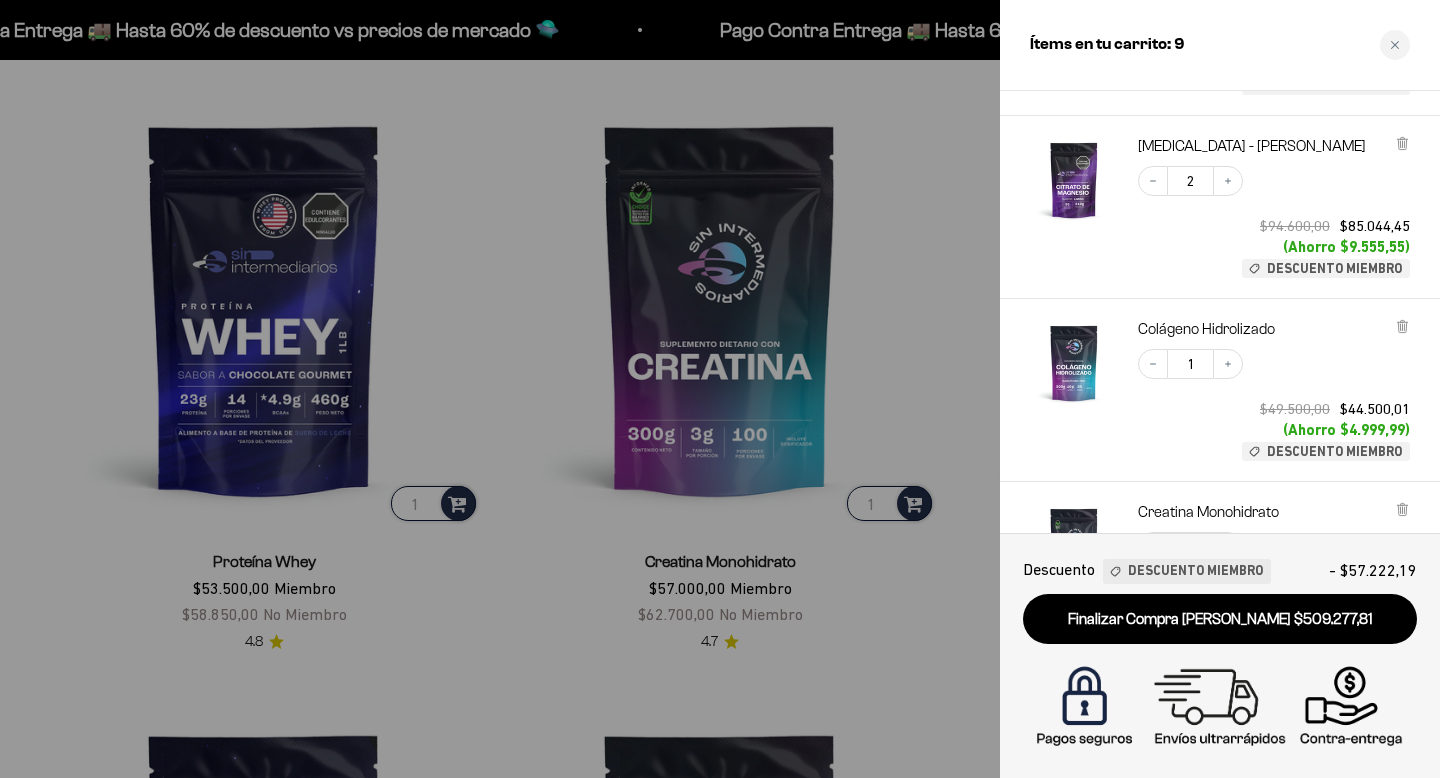 click 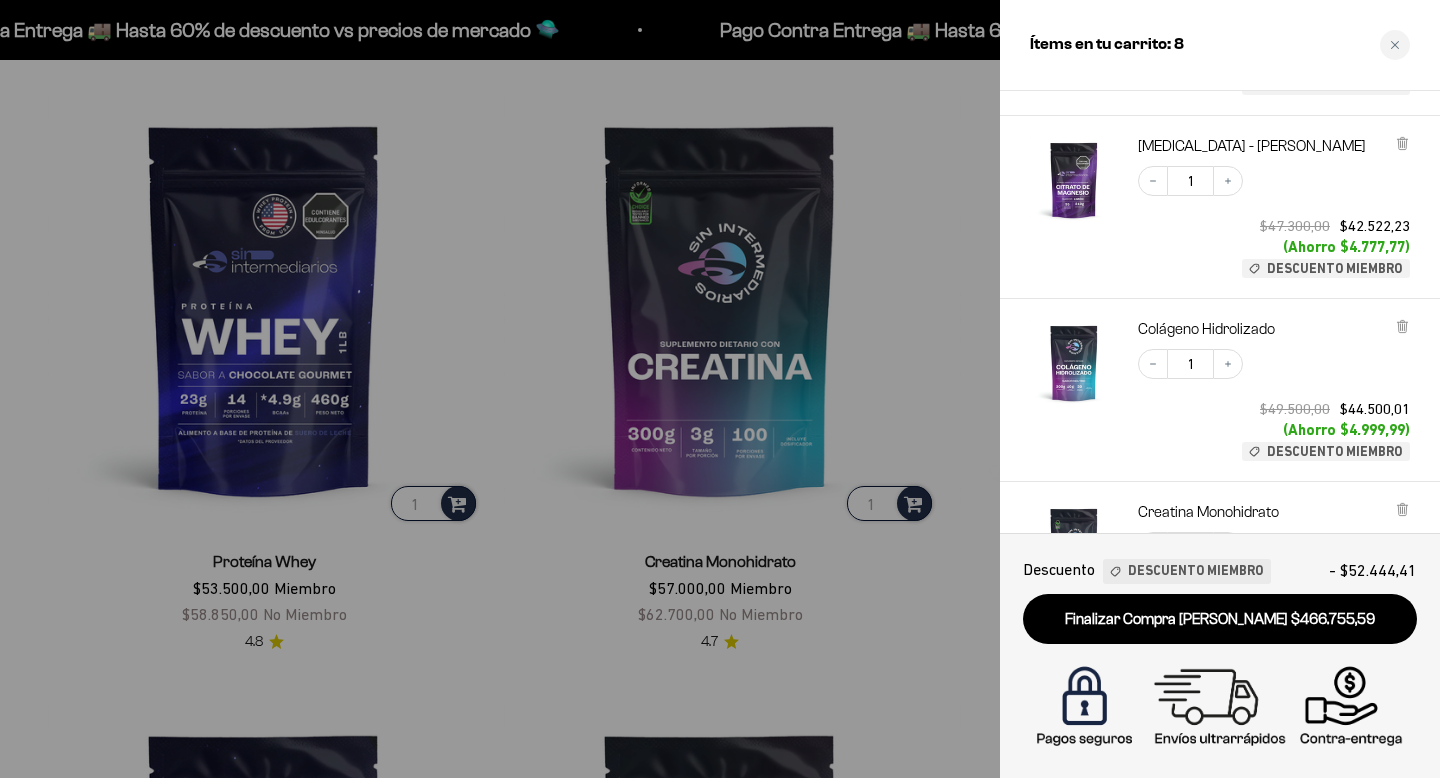 click at bounding box center [720, 389] 